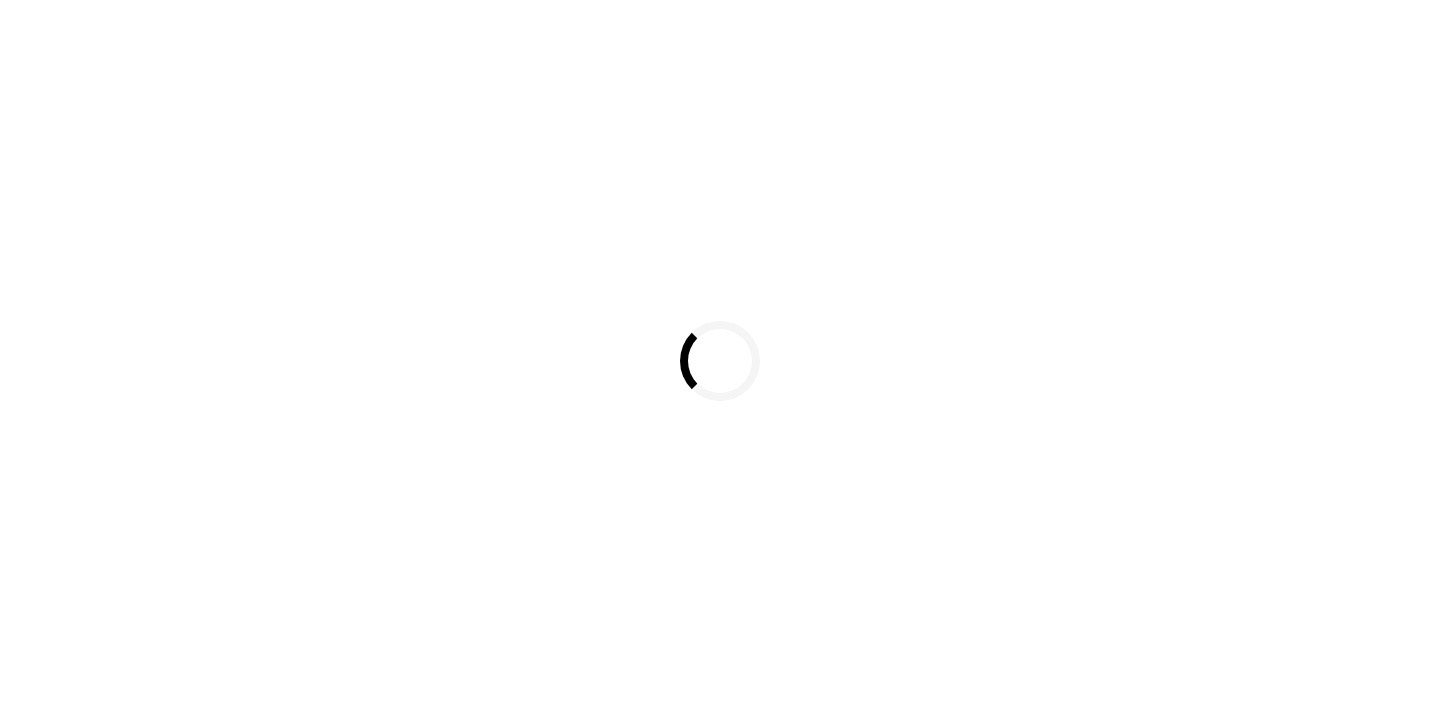 scroll, scrollTop: 0, scrollLeft: 0, axis: both 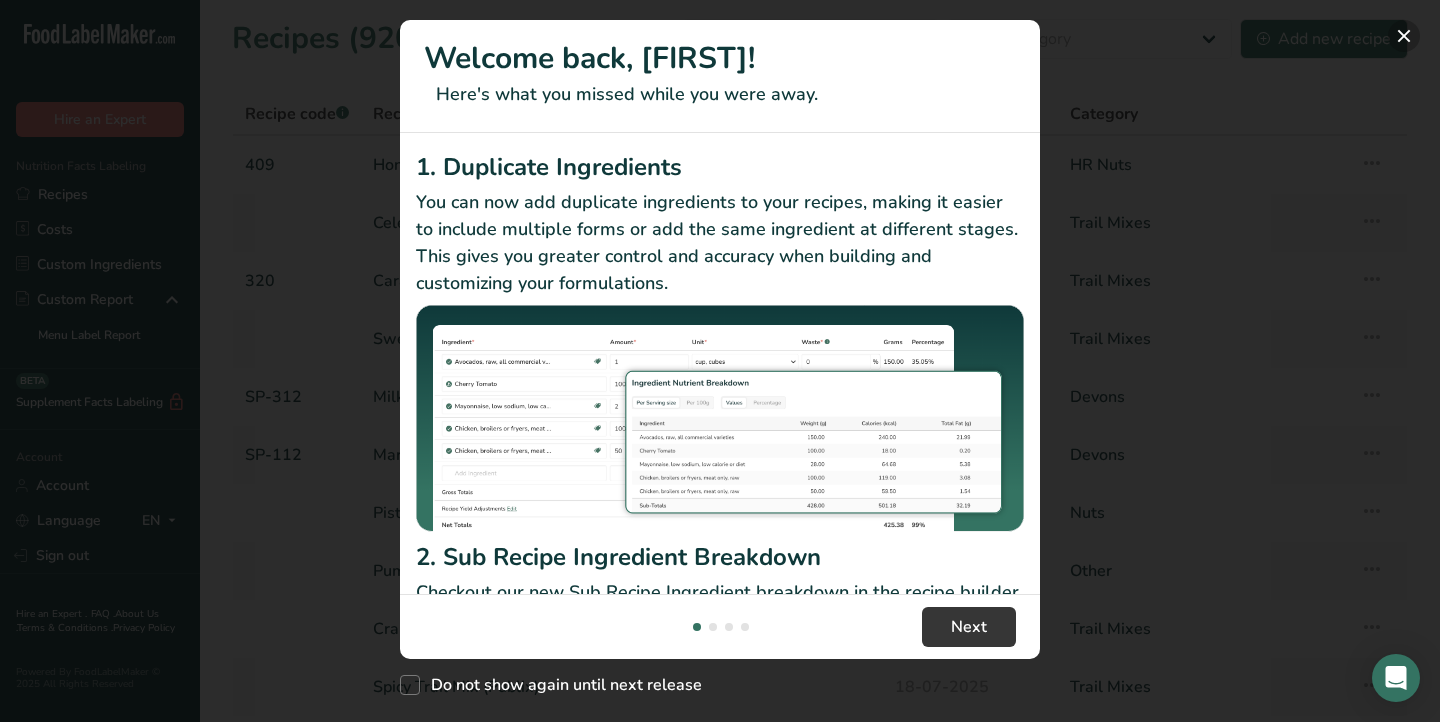 click at bounding box center (1404, 36) 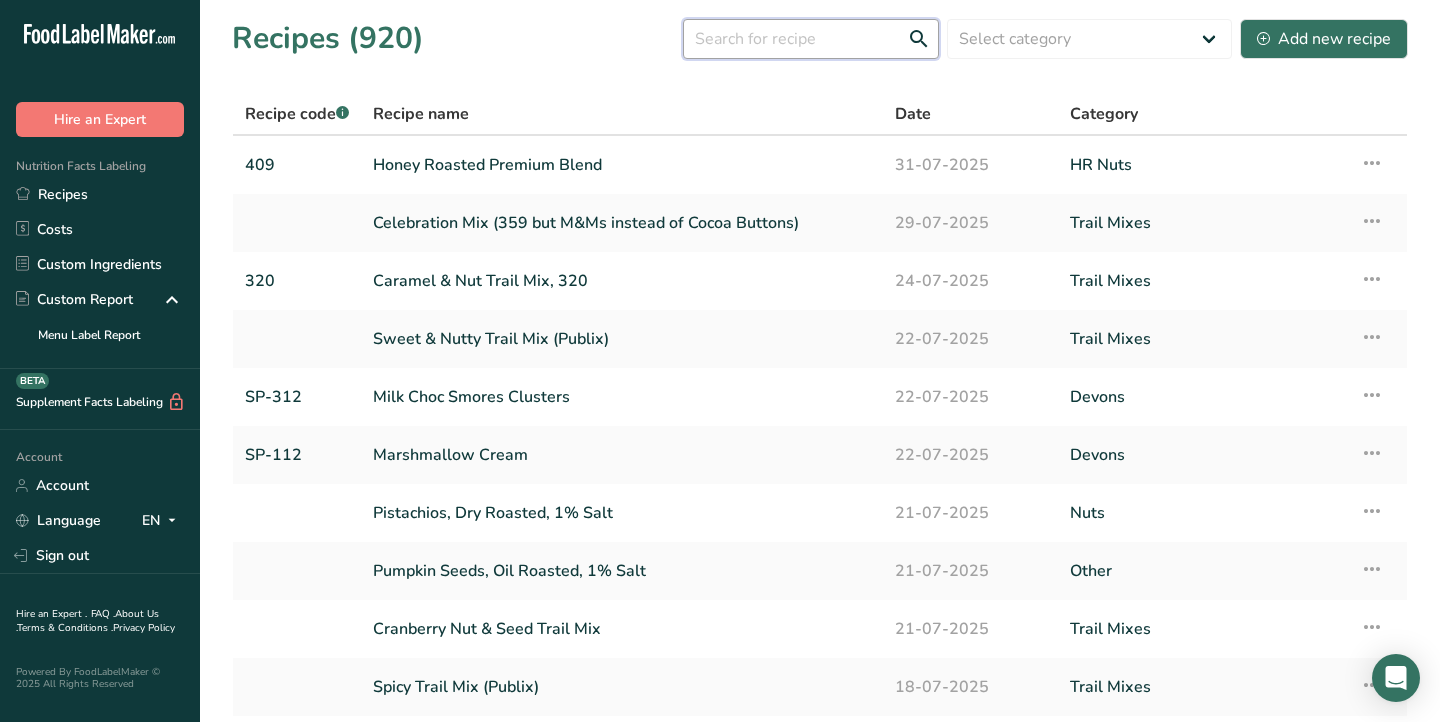 click at bounding box center (811, 39) 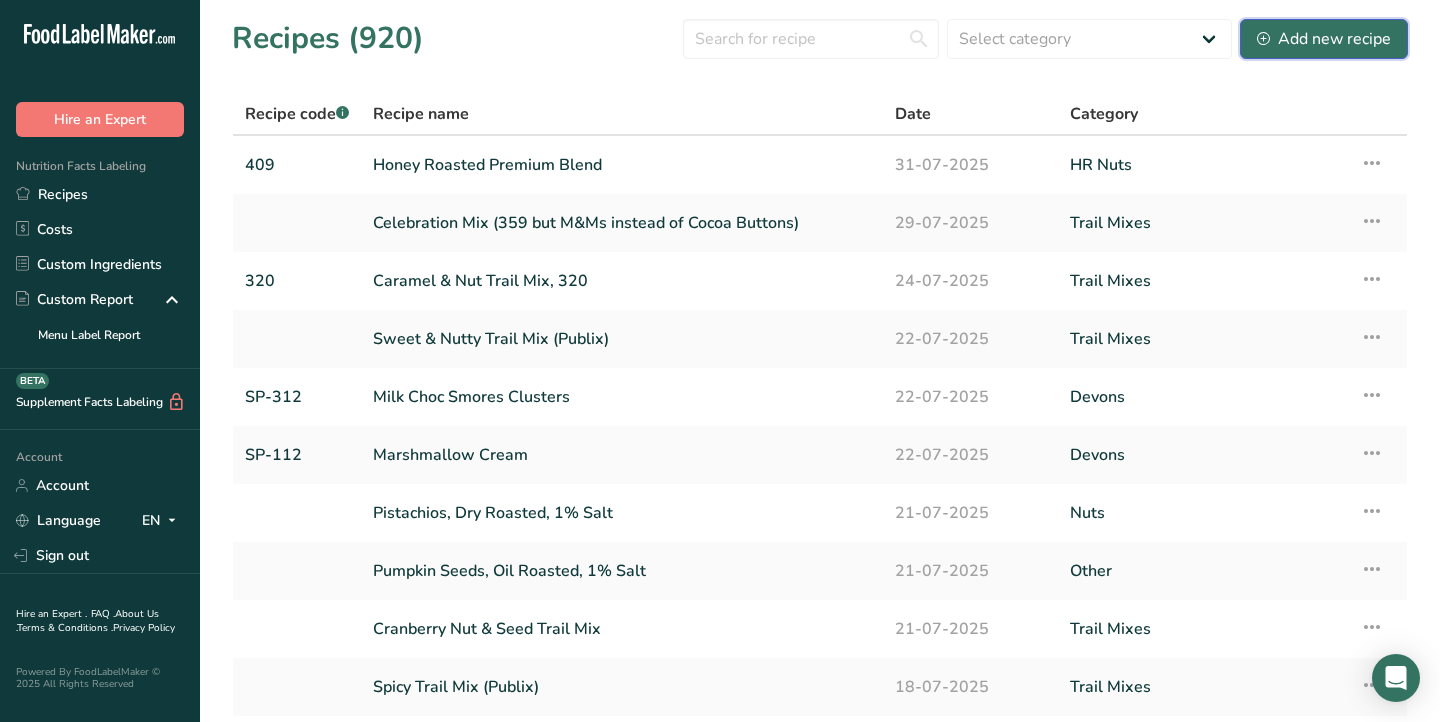click on "Add new recipe" at bounding box center (1324, 39) 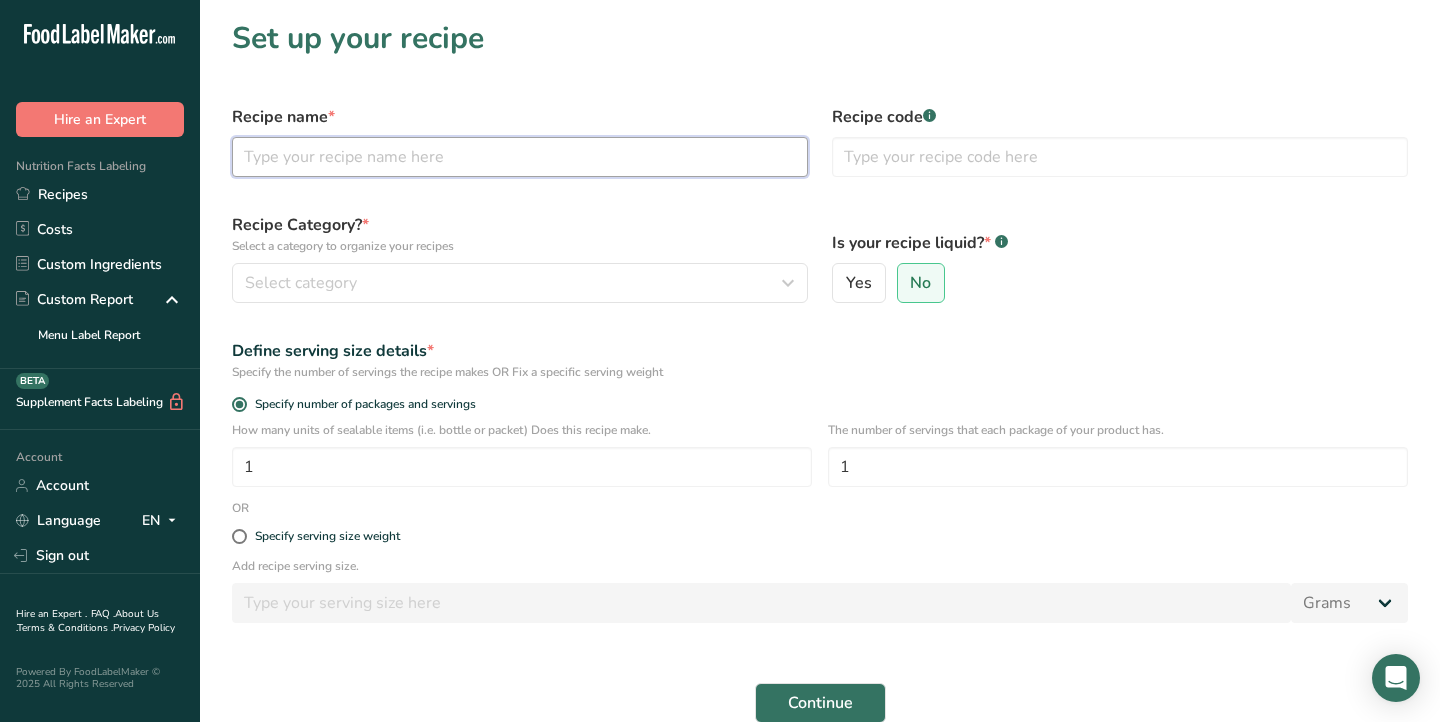 click at bounding box center [520, 157] 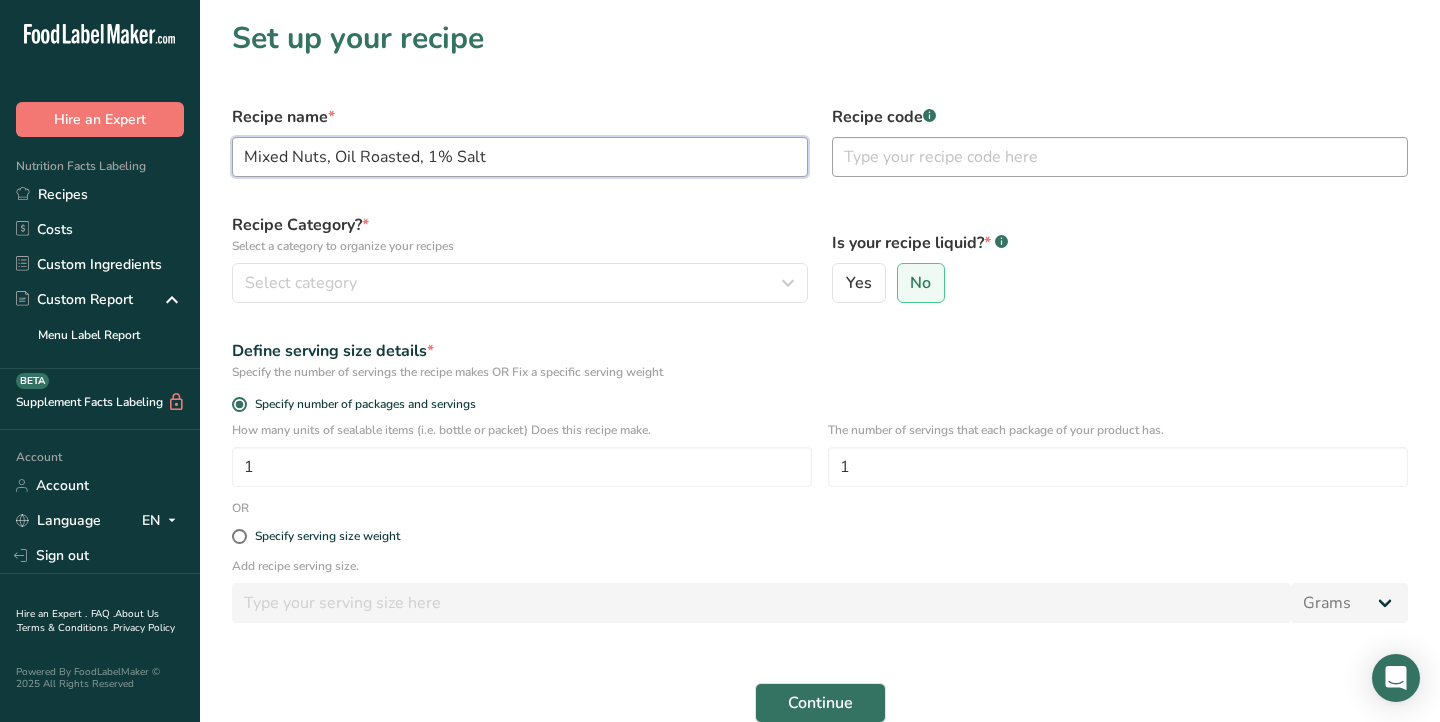 type on "Mixed Nuts, Oil Roasted, 1% Salt" 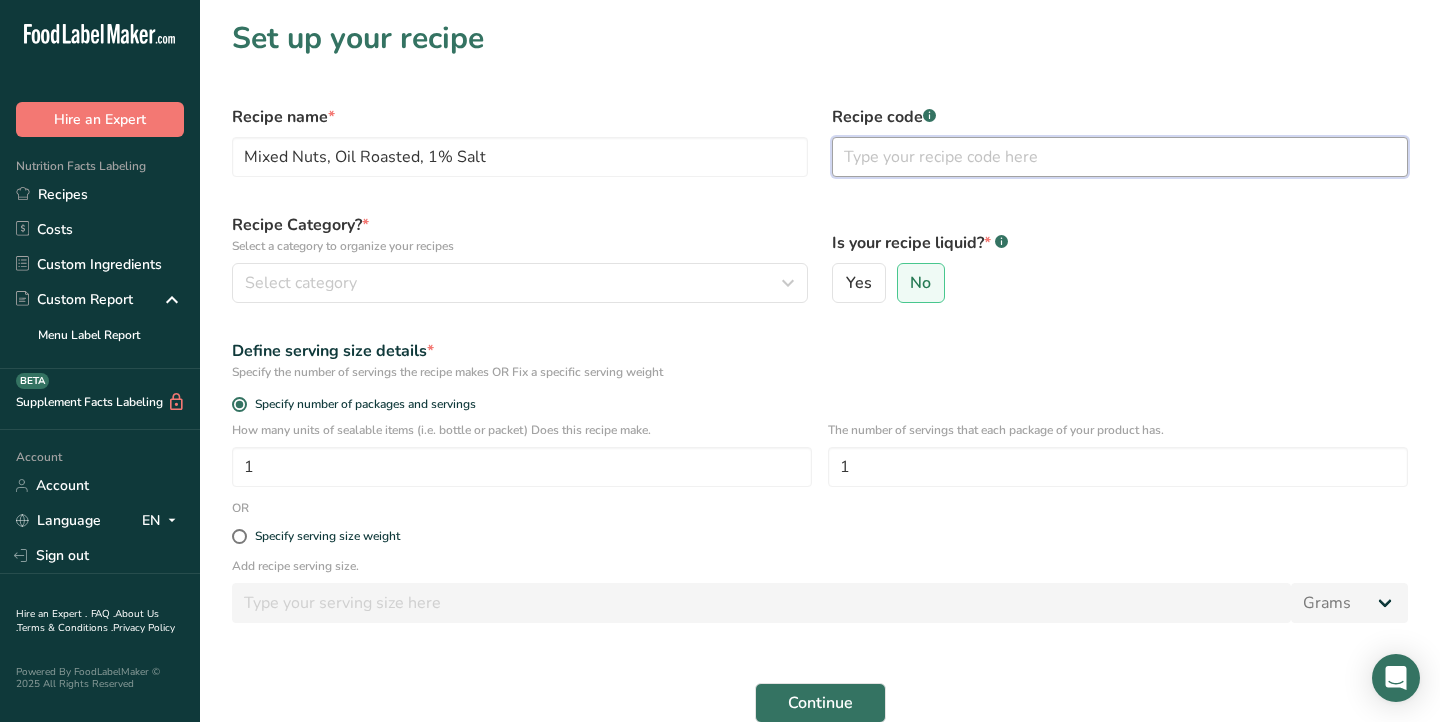 click at bounding box center (1120, 157) 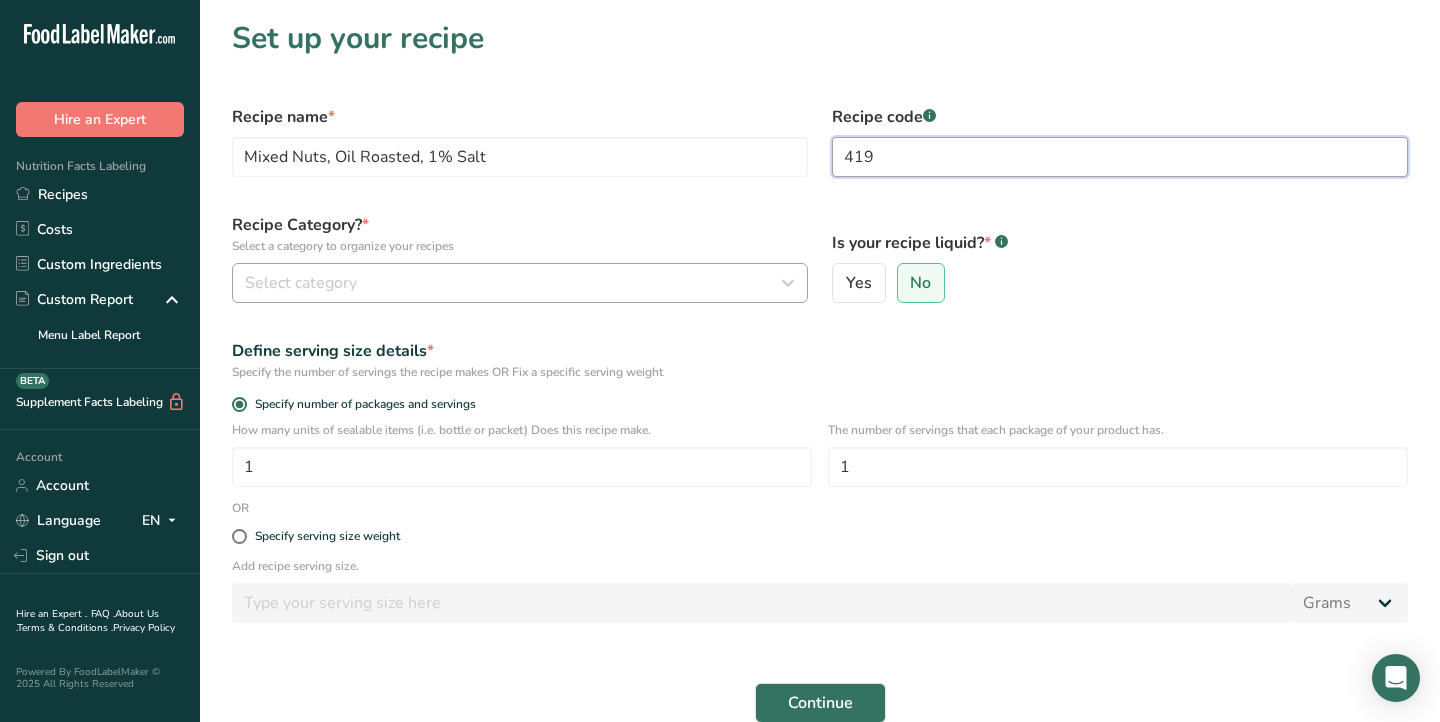 type on "419" 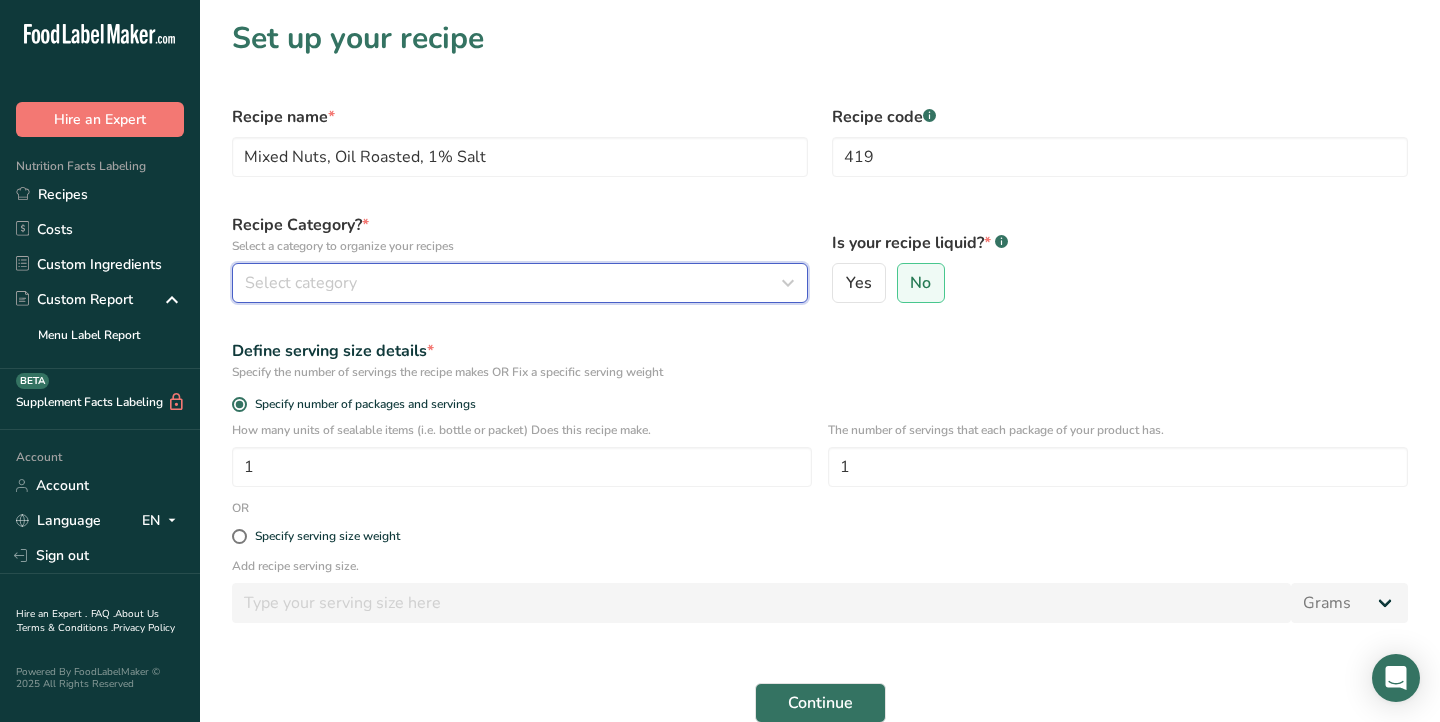 click on "Select category" at bounding box center [514, 283] 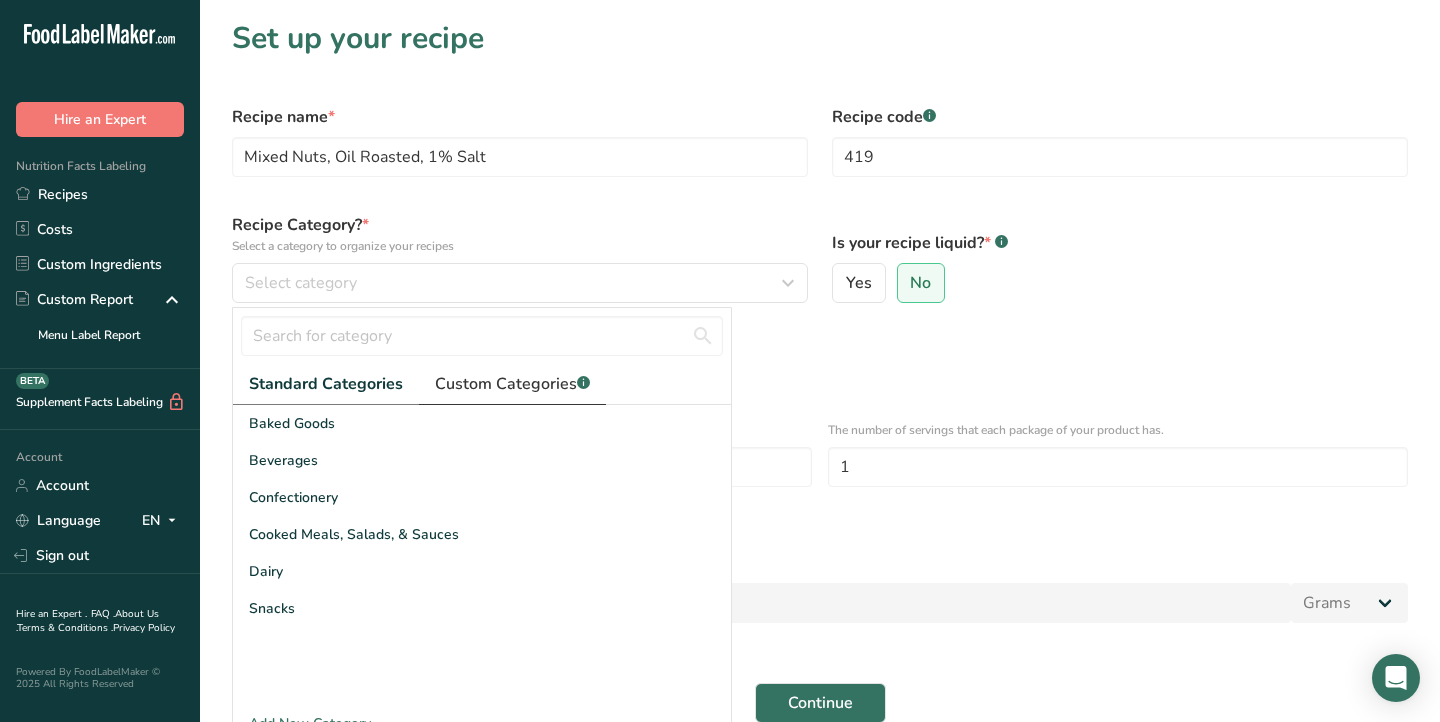 click on "Custom Categories
.a-a{fill:#347362;}.b-a{fill:#fff;}" at bounding box center (512, 384) 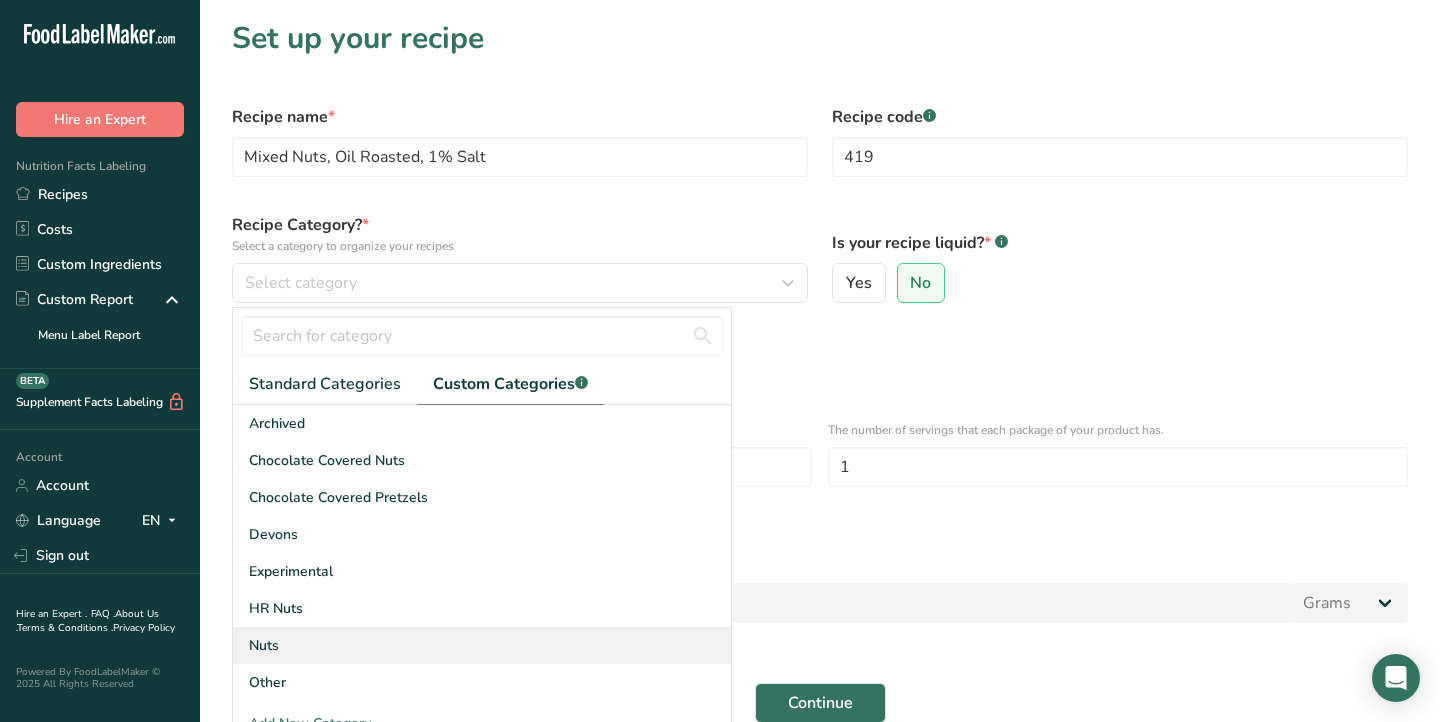 click on "Nuts" at bounding box center (482, 645) 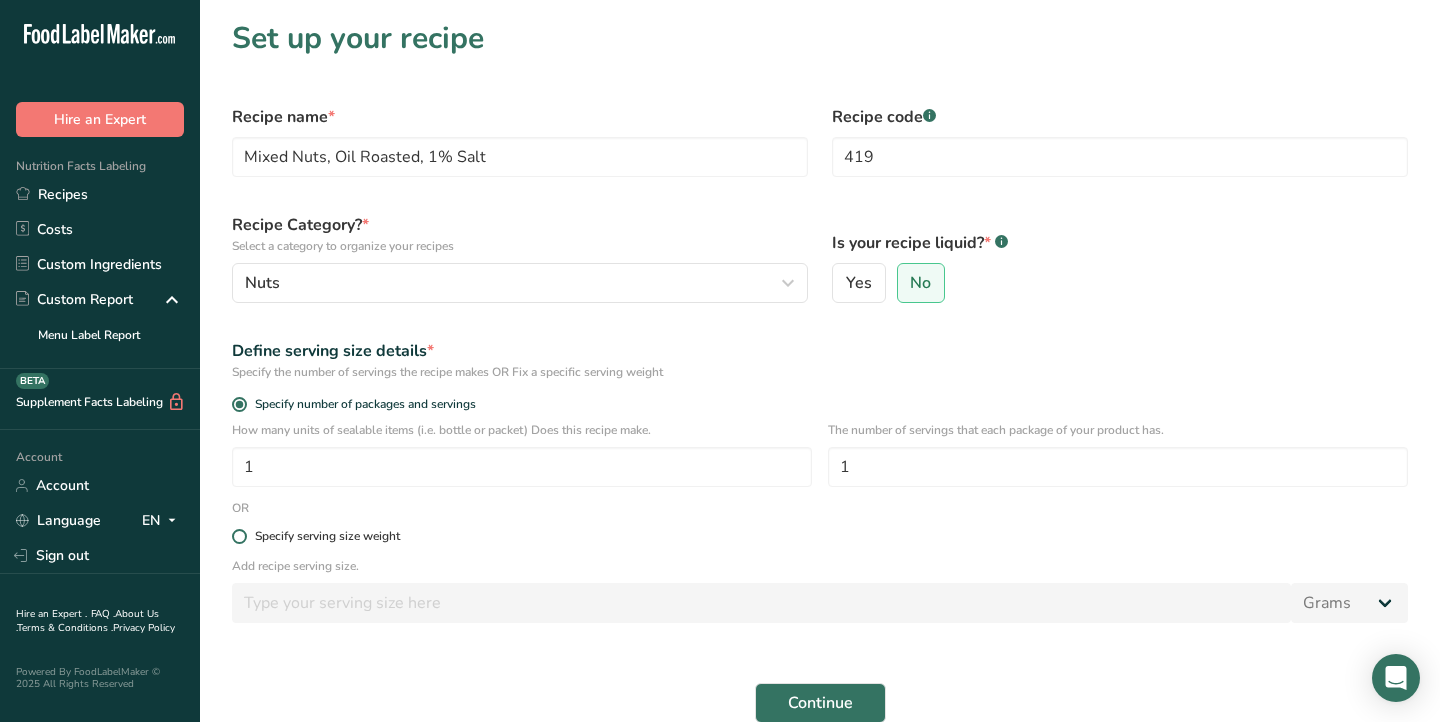 click at bounding box center (239, 536) 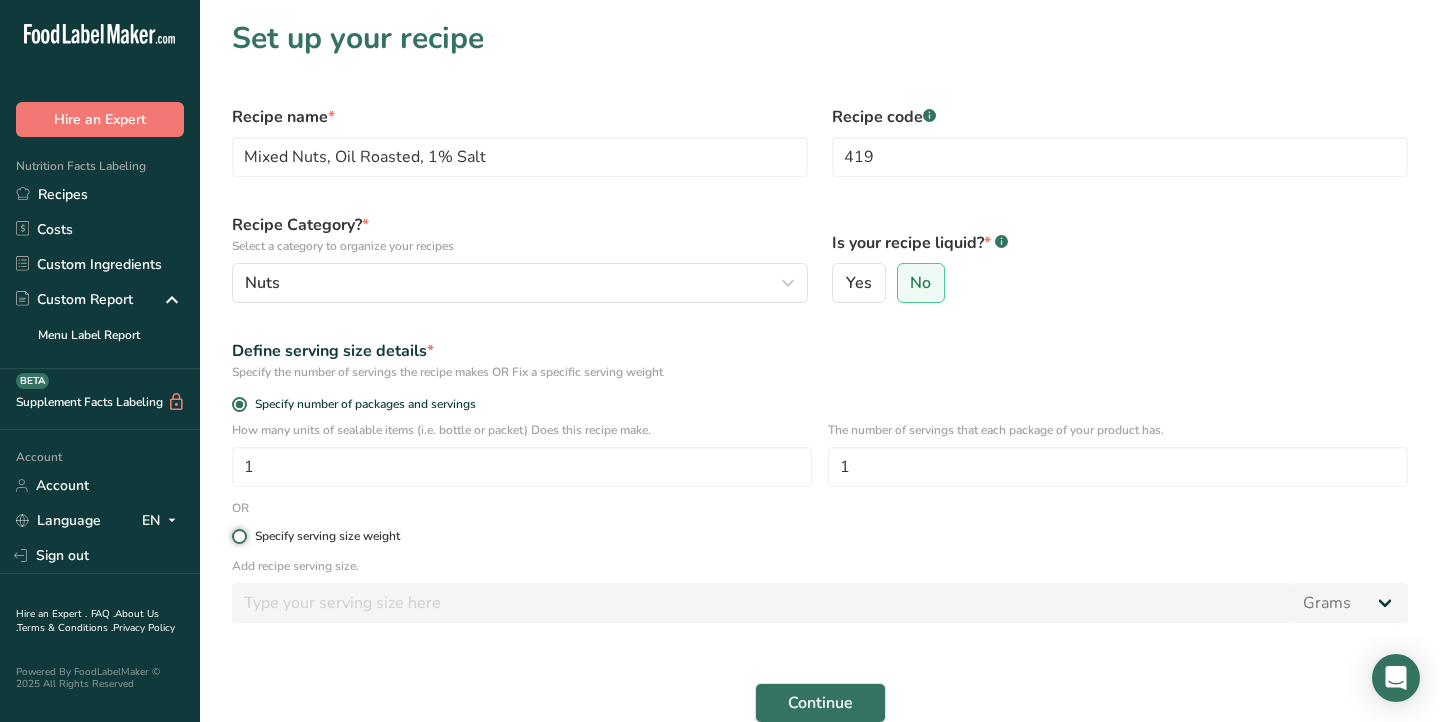 click on "Specify serving size weight" at bounding box center [238, 536] 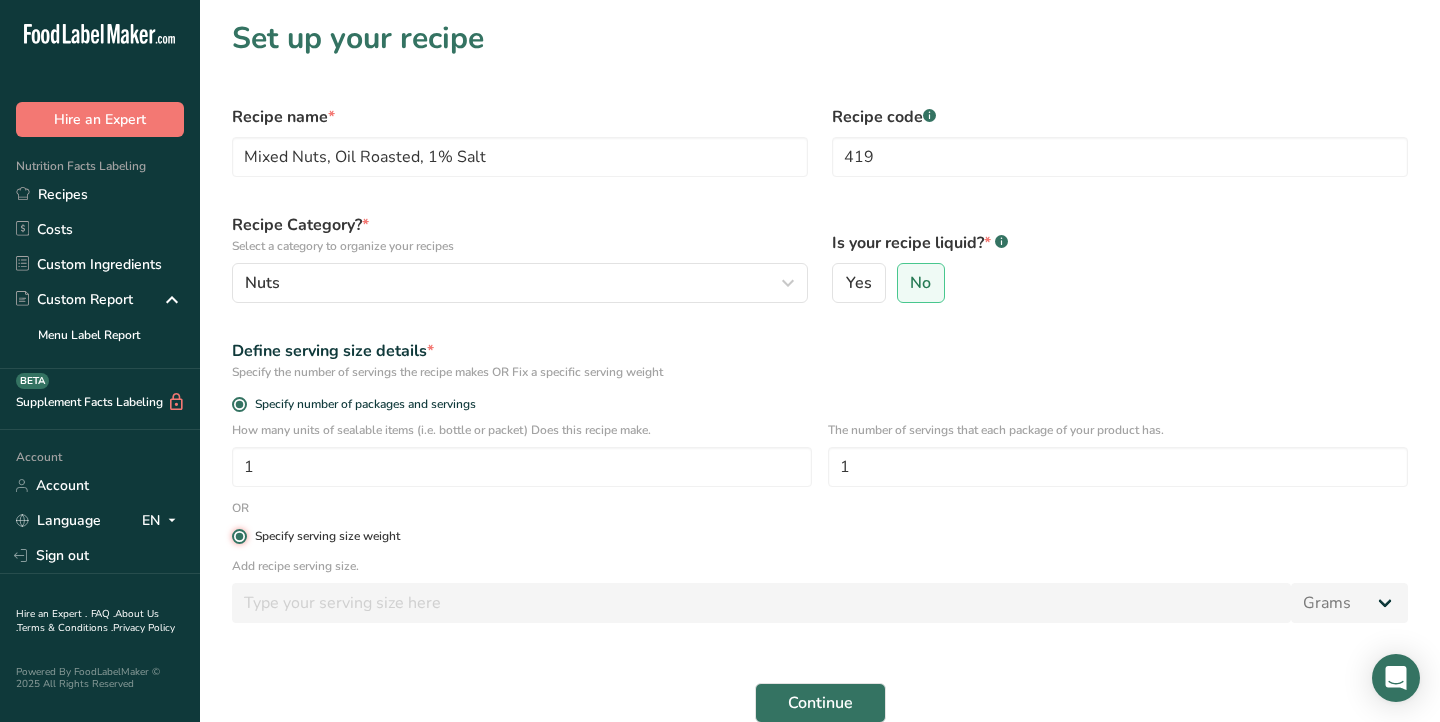 radio on "false" 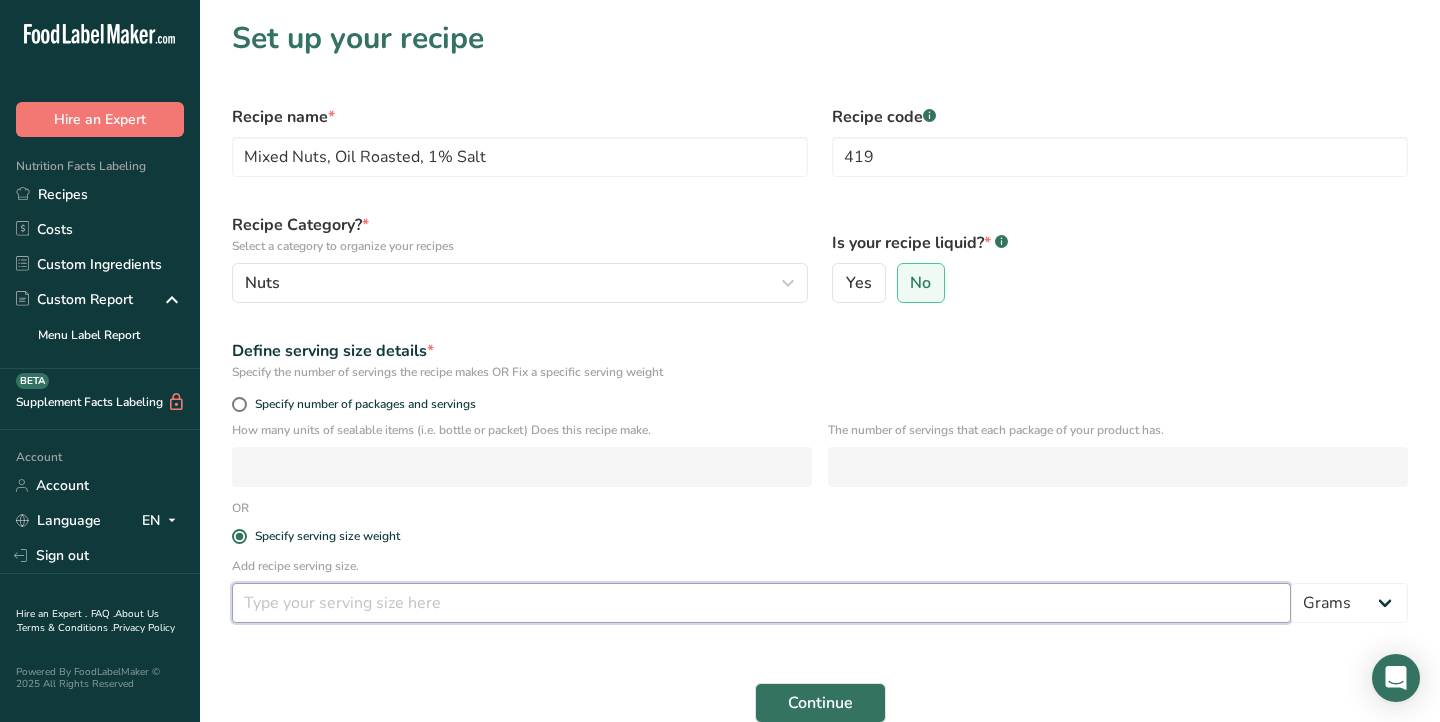 click at bounding box center (761, 603) 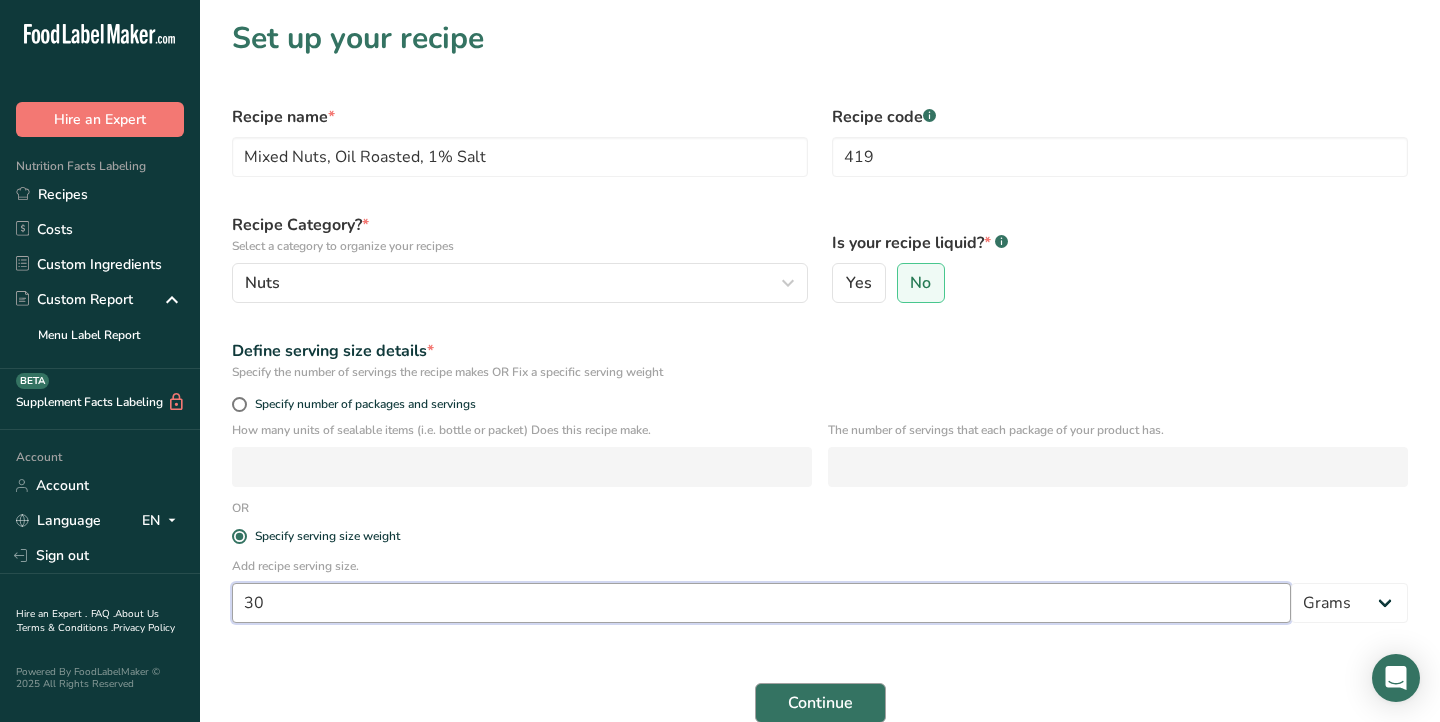 type on "30" 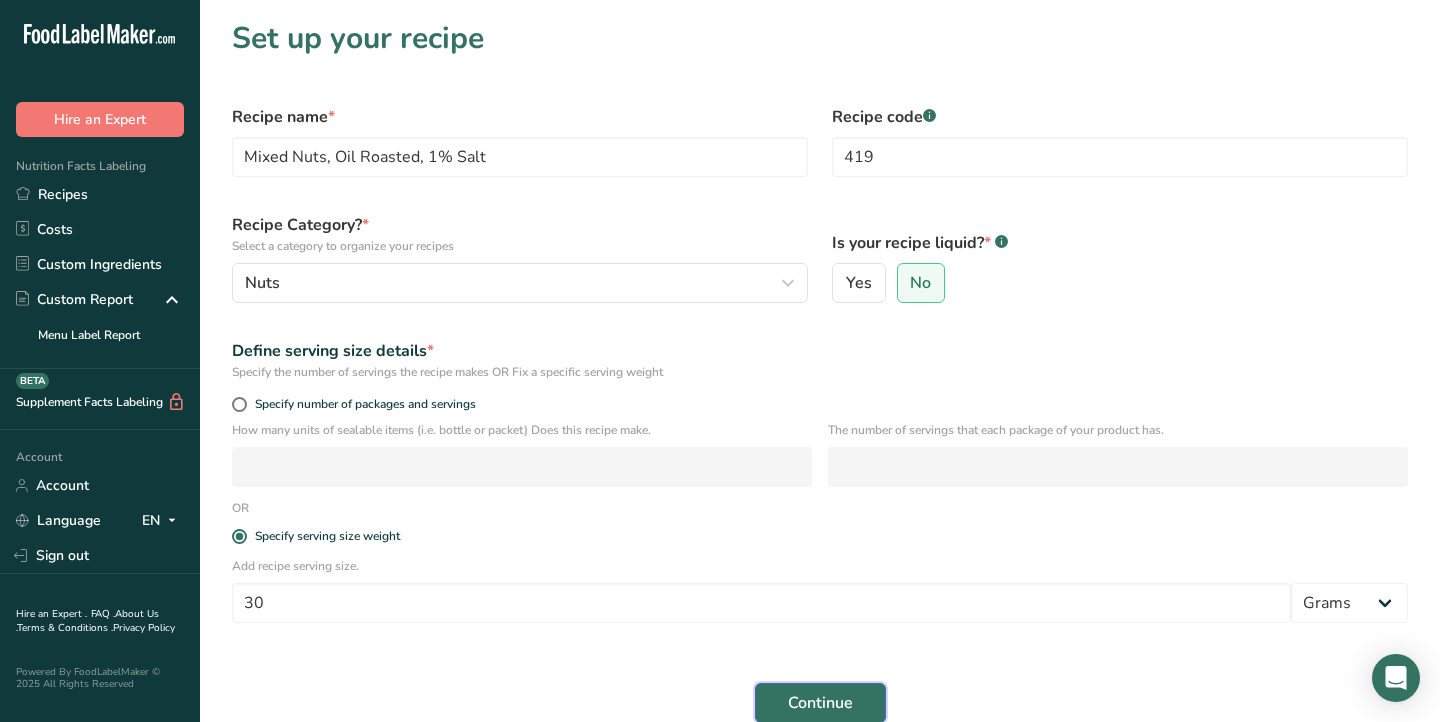 click on "Continue" at bounding box center [820, 703] 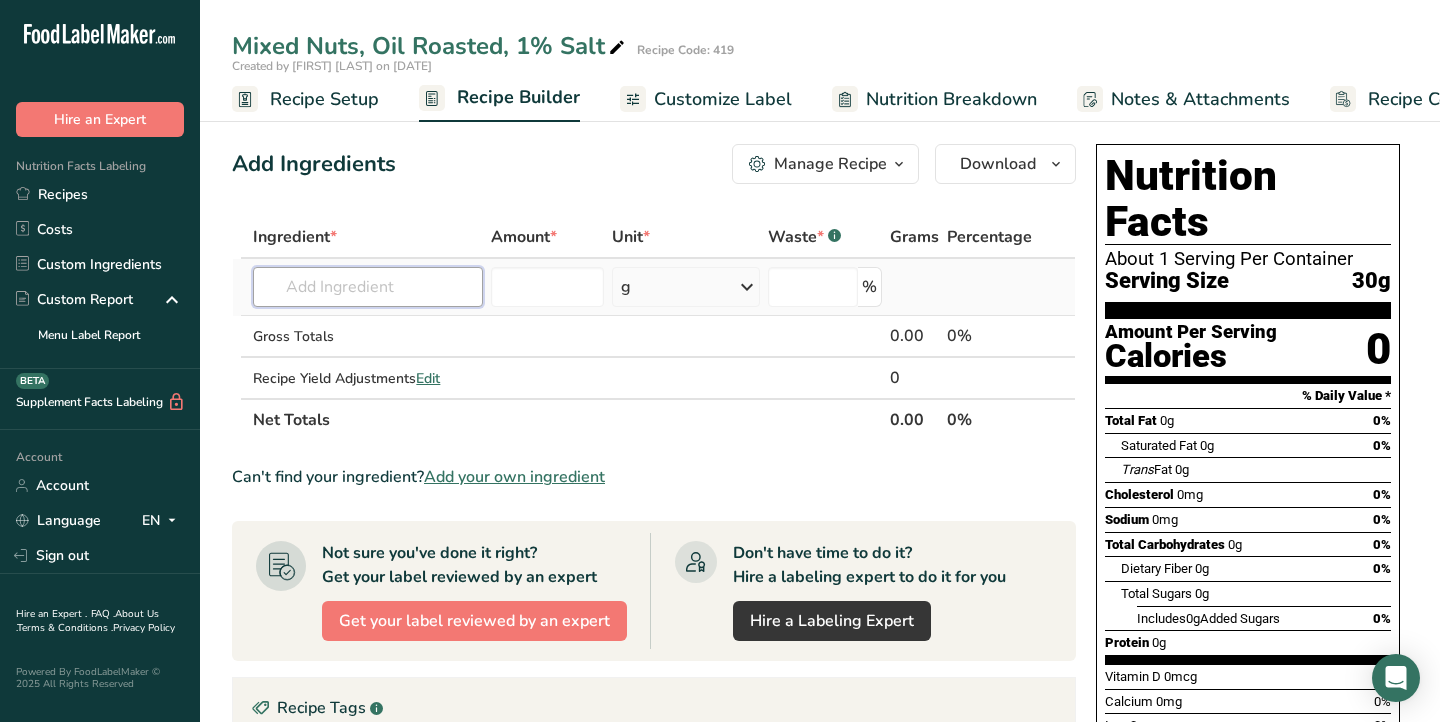 click at bounding box center (368, 287) 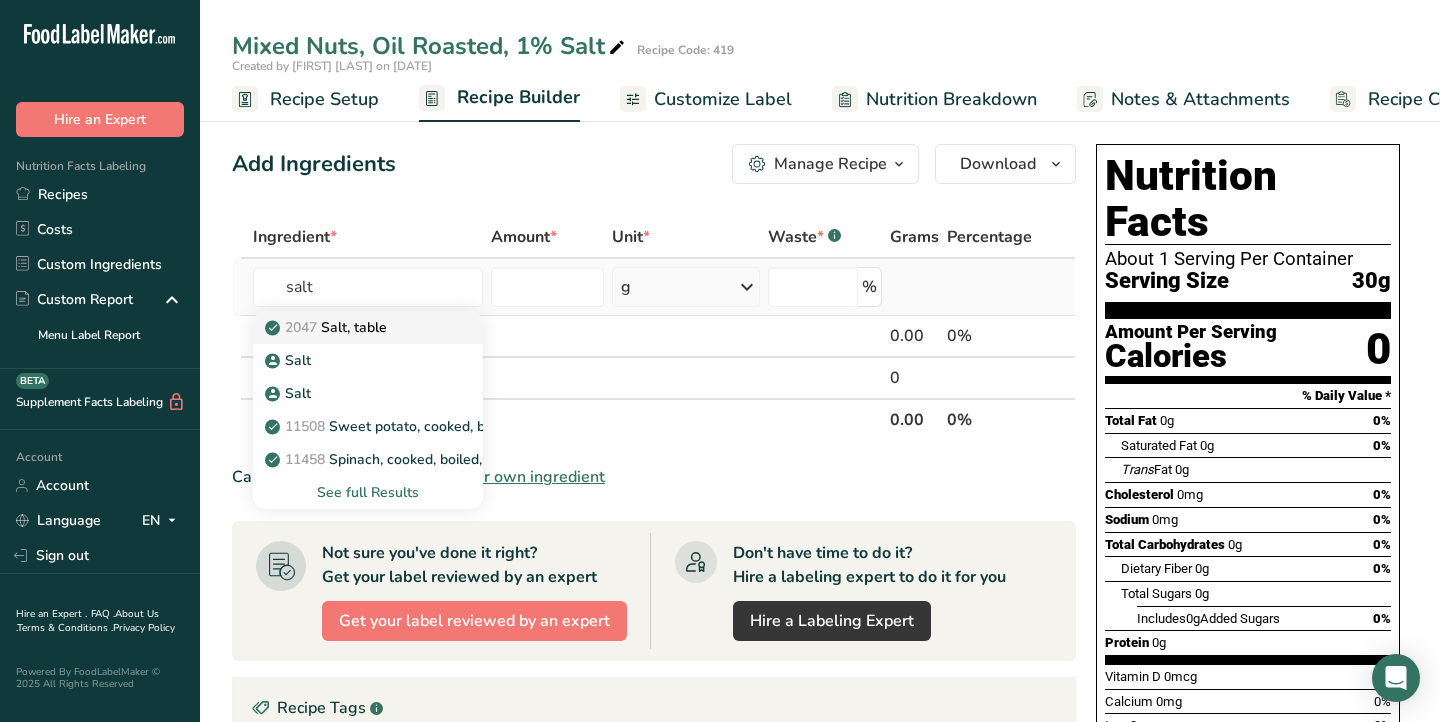 click on "2047
Salt, table" at bounding box center (352, 327) 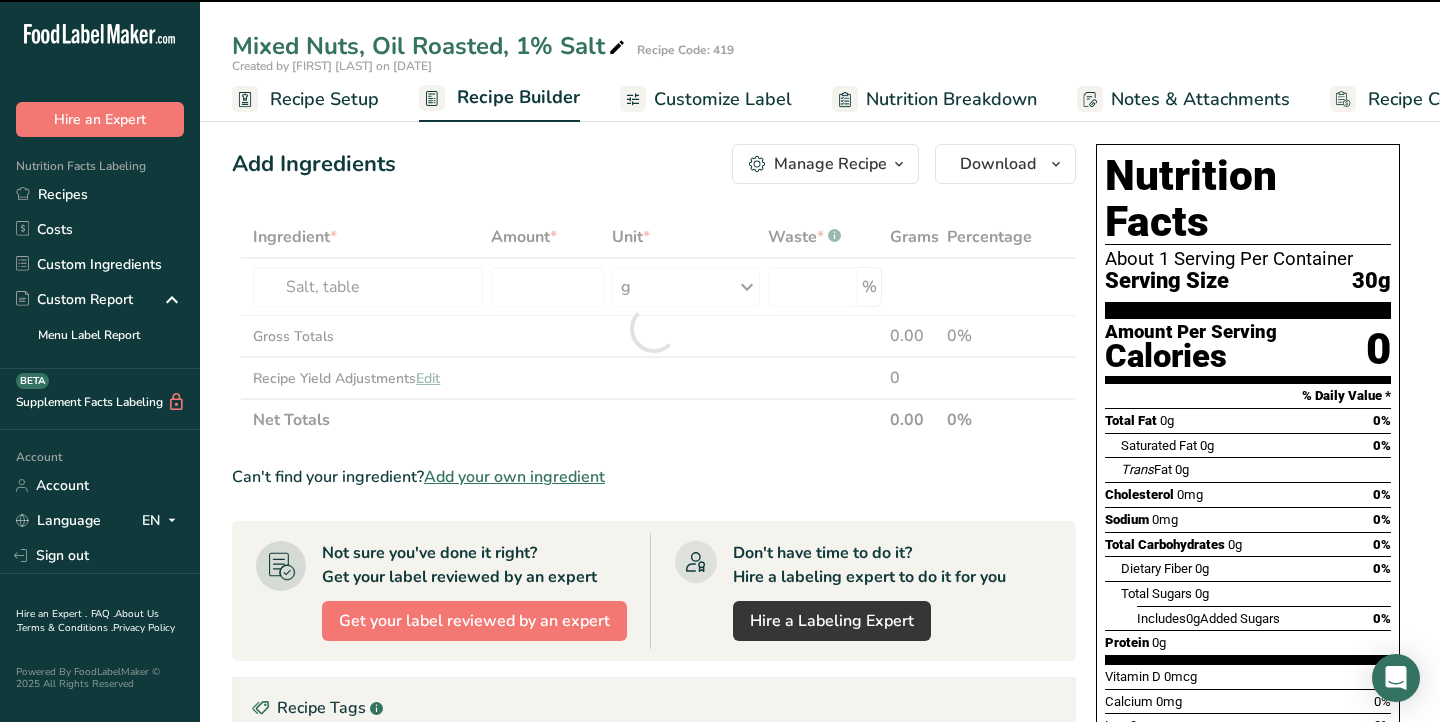 type on "0" 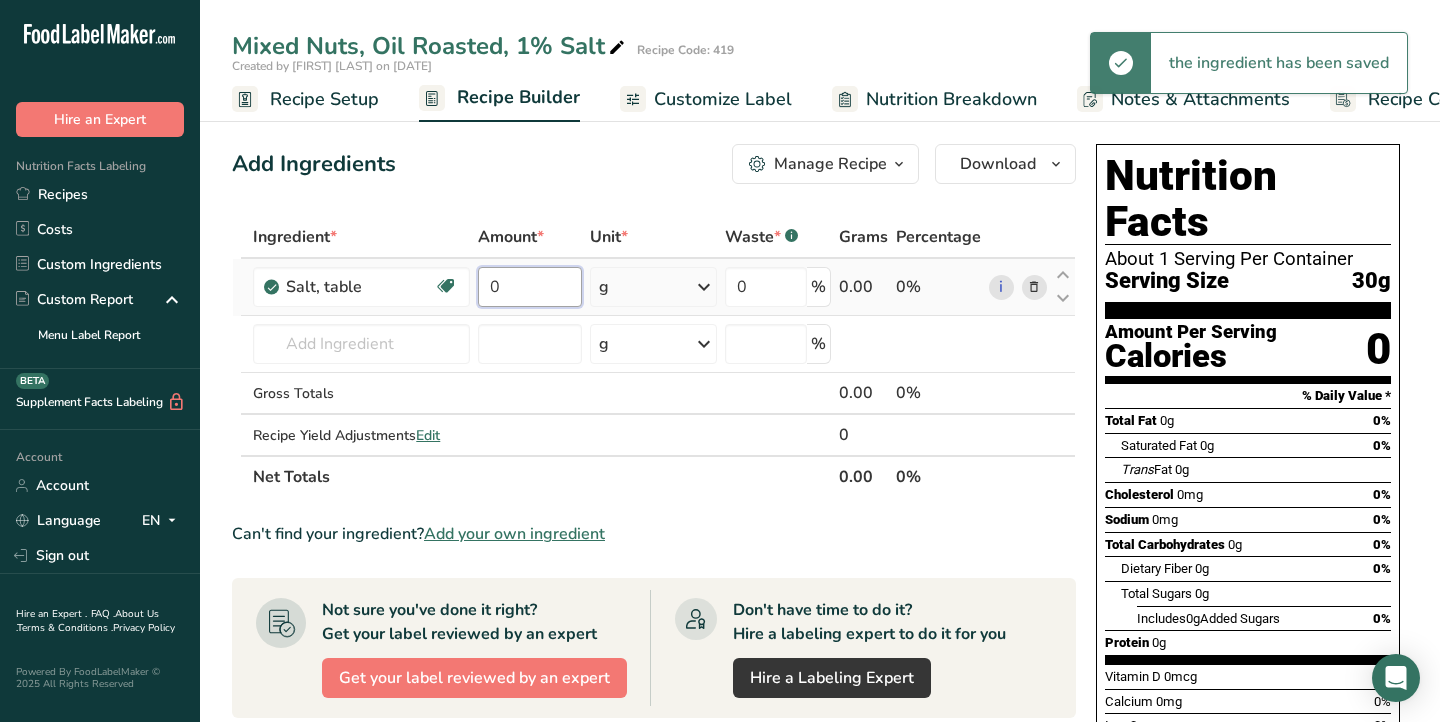 click on "0" at bounding box center (530, 287) 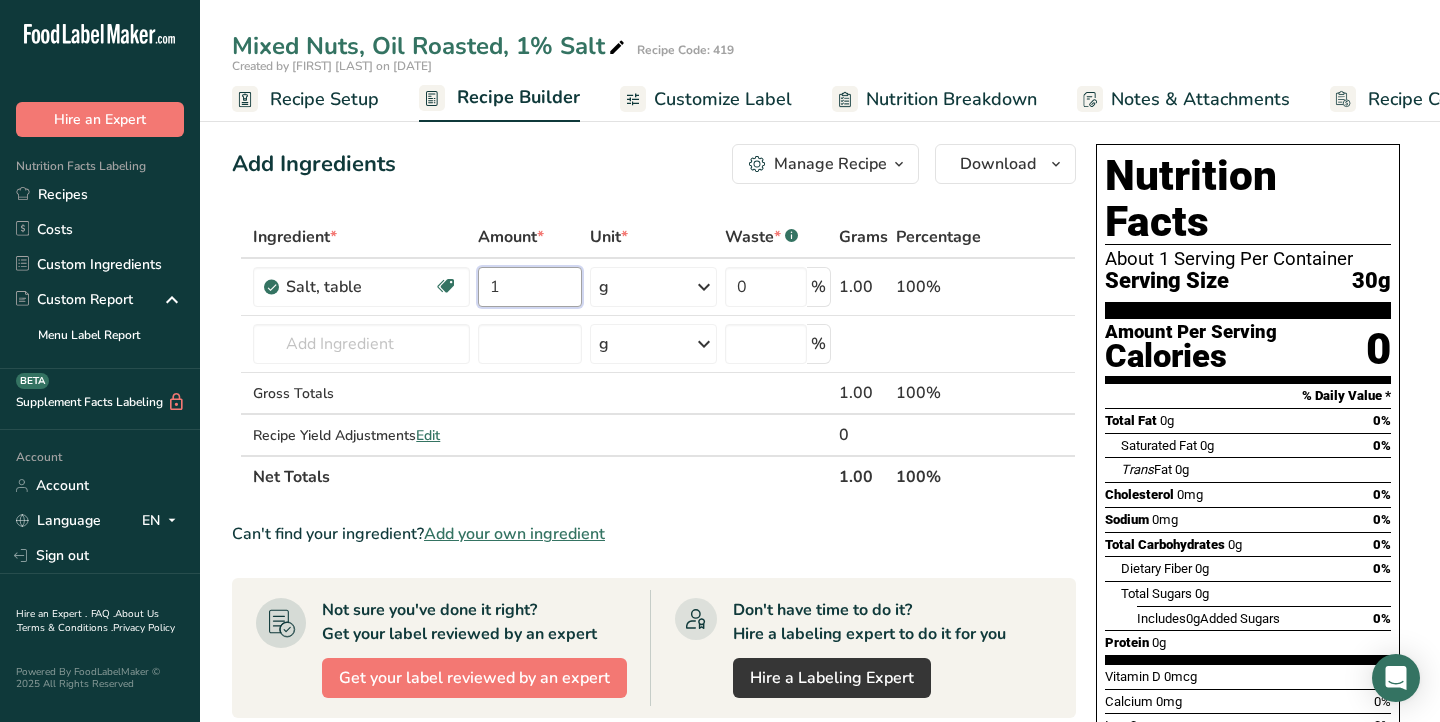 type on "1" 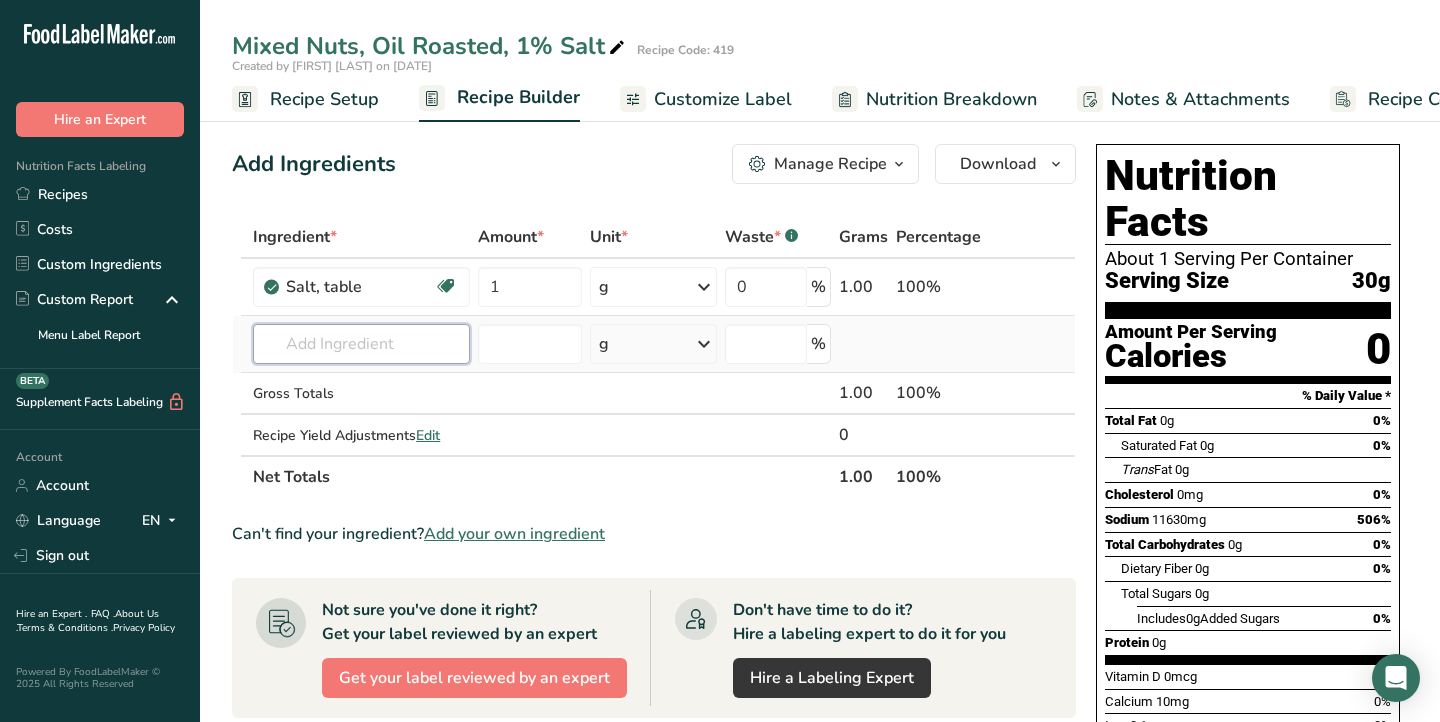 click on "Ingredient *
Amount *
Unit *
Waste *   .a-a{fill:#347362;}.b-a{fill:#fff;}          Grams
Percentage
Salt, table
Dairy free
Gluten free
Vegan
Vegetarian
Soy free
1
g
Portions
1 tsp
1 tbsp
1 cup
See more
Weight Units
g
kg
mg
See more
Volume Units
l
Volume units require a density conversion. If you know your ingredient's density enter it below. Otherwise, click on "RIA" our AI Regulatory bot - she will be able to help you
lb/ft3
g/cm3
Confirm
mL
fl oz" at bounding box center (654, 357) 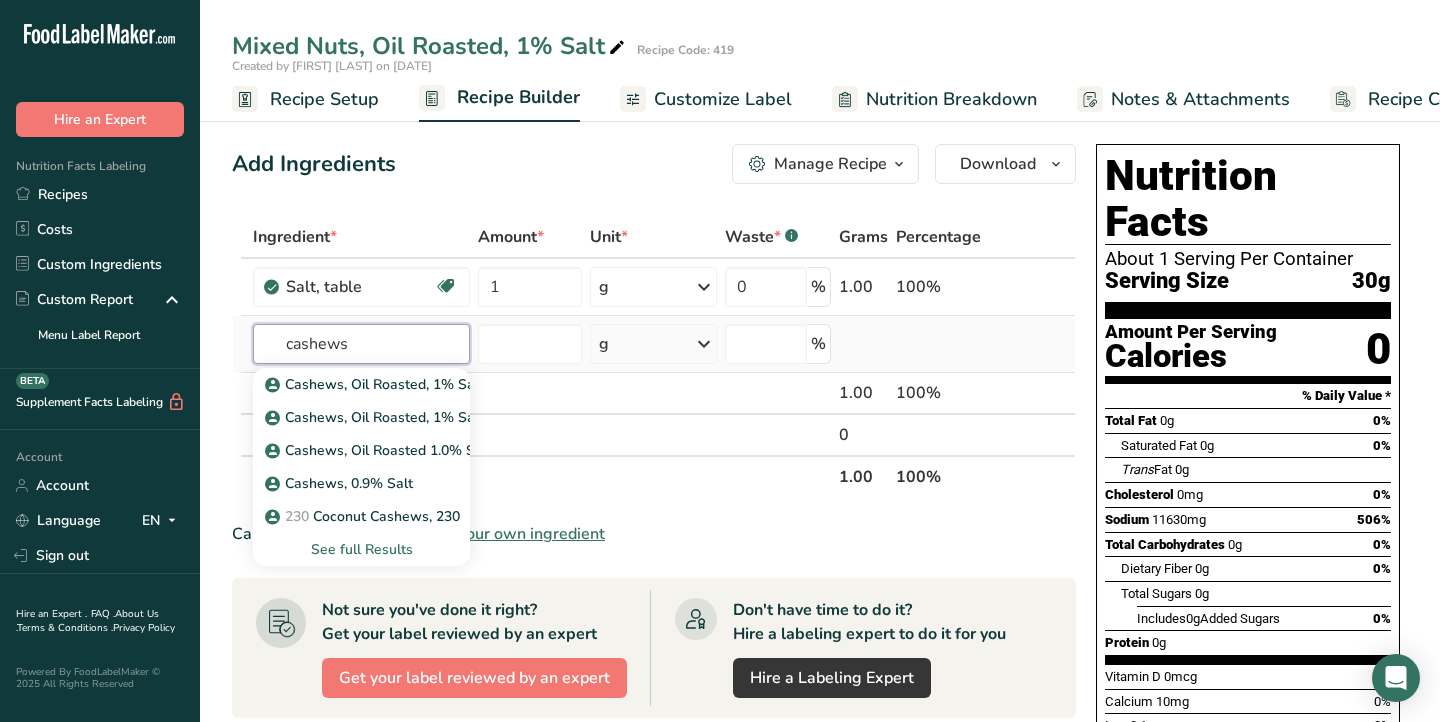 type on "cashews" 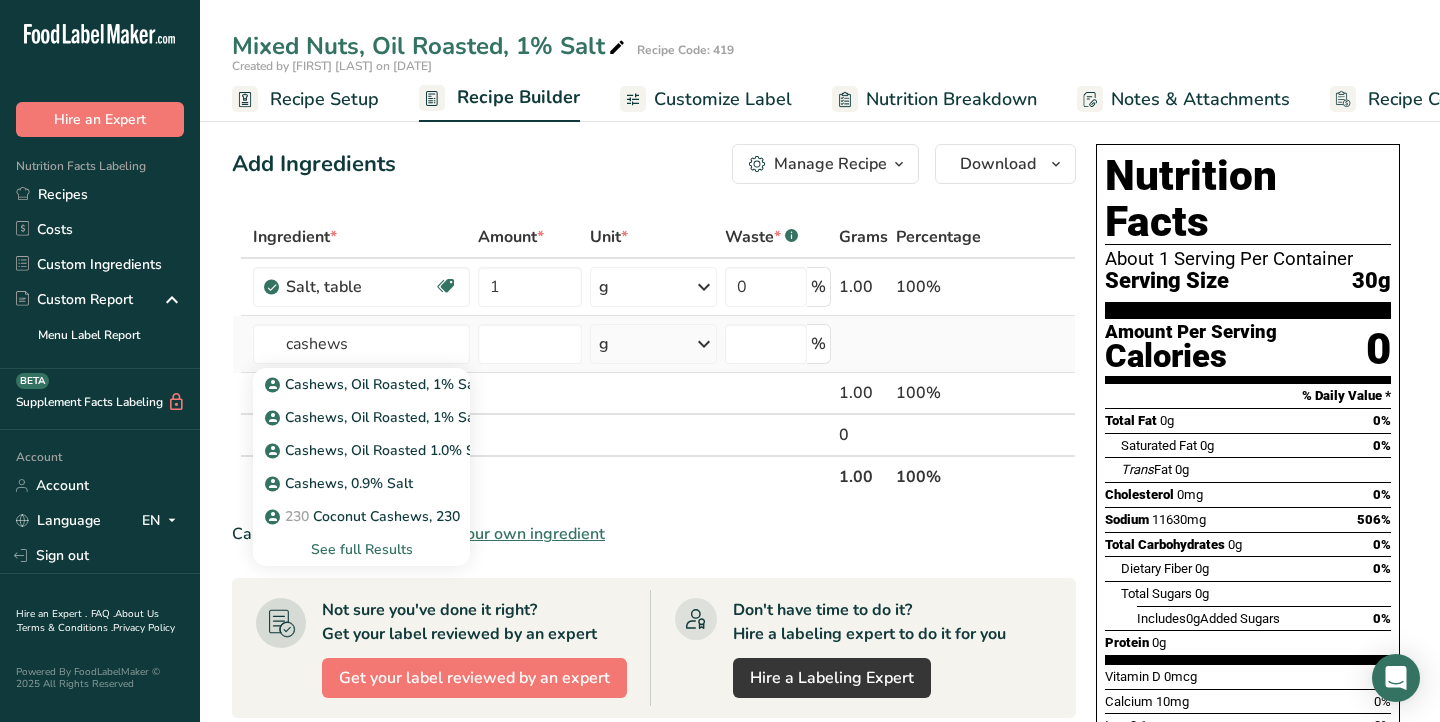 type 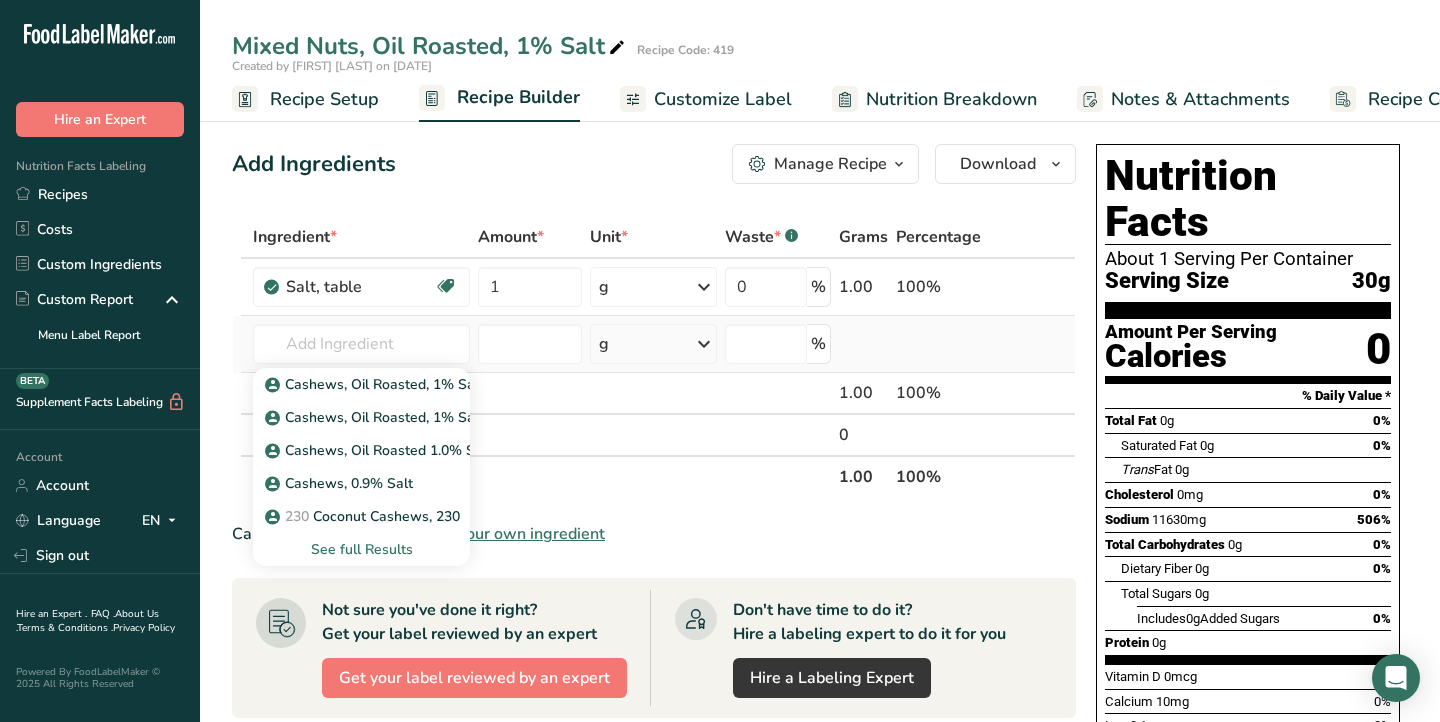 click on "See full Results" at bounding box center (361, 549) 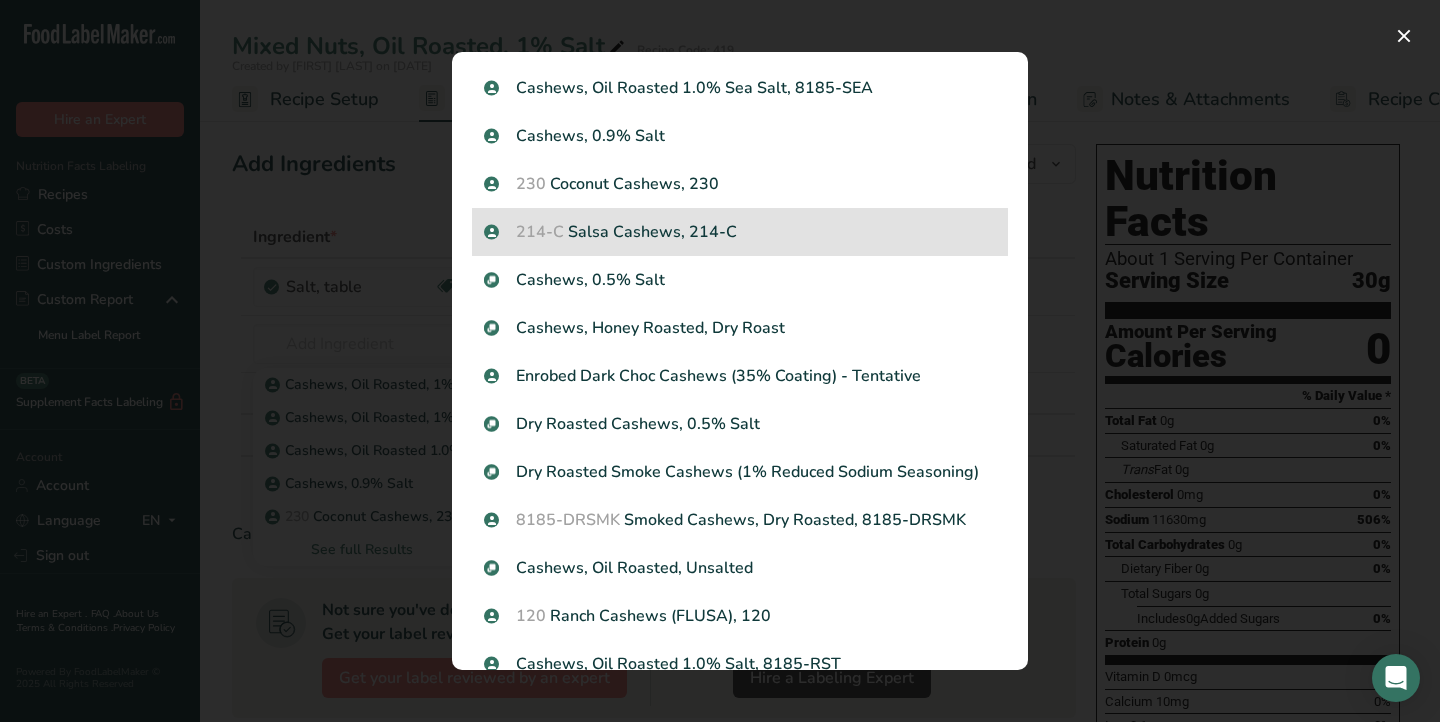 scroll, scrollTop: 155, scrollLeft: 0, axis: vertical 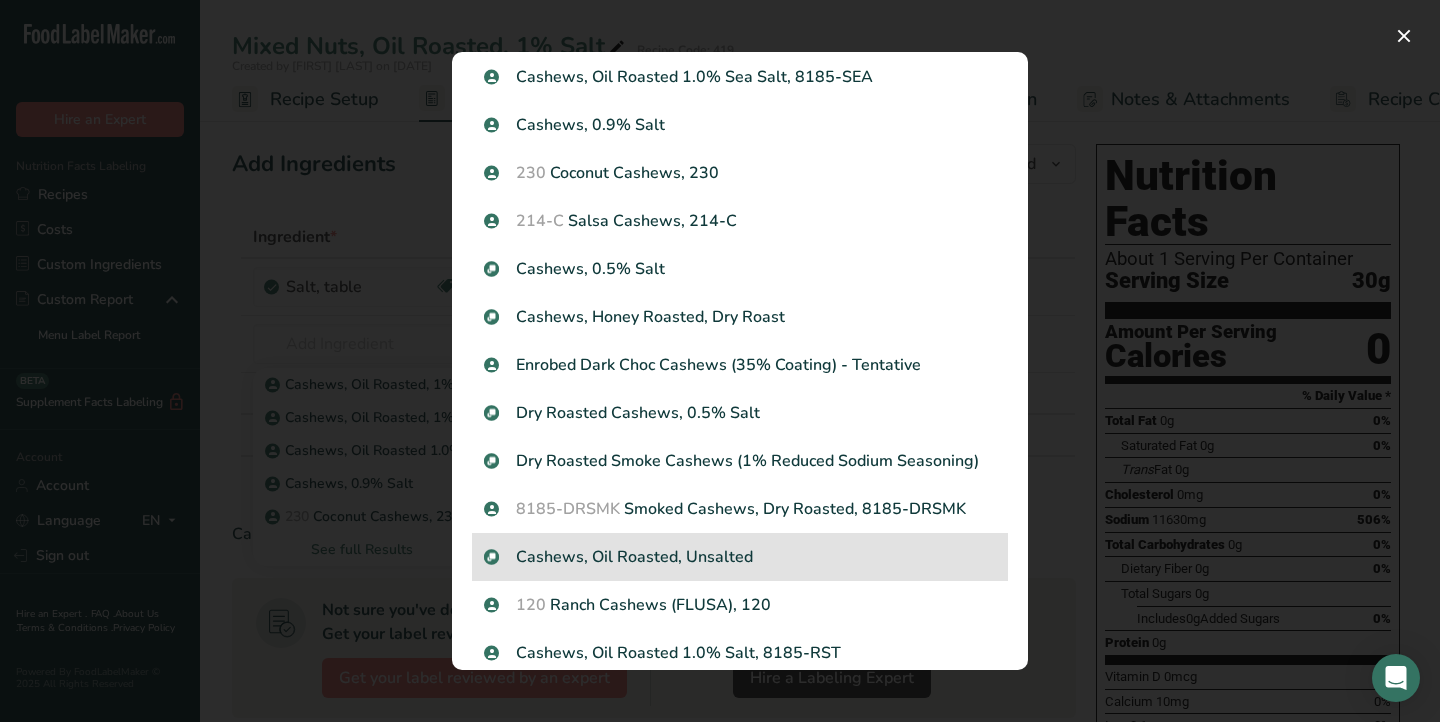 click on "Cashews, Oil Roasted, Unsalted" at bounding box center (740, 557) 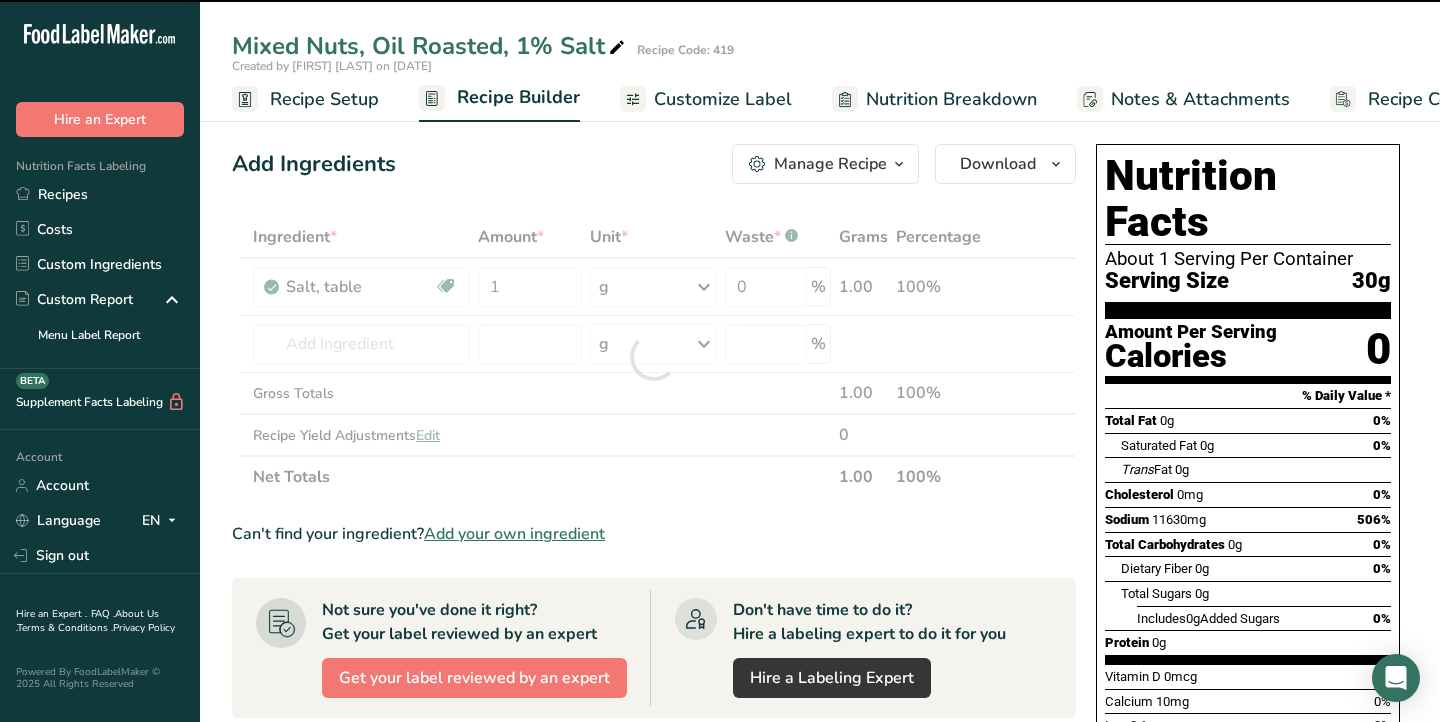 type on "0" 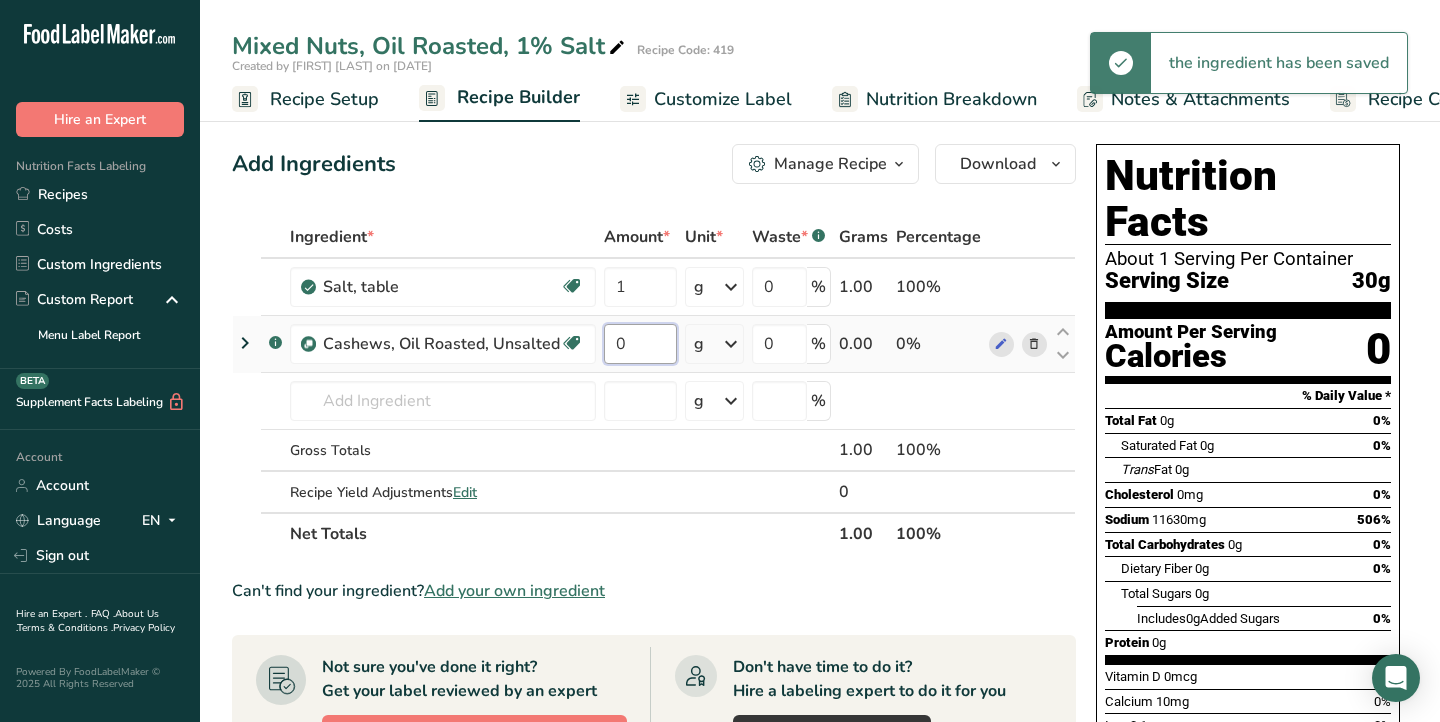 click on "0" at bounding box center (640, 344) 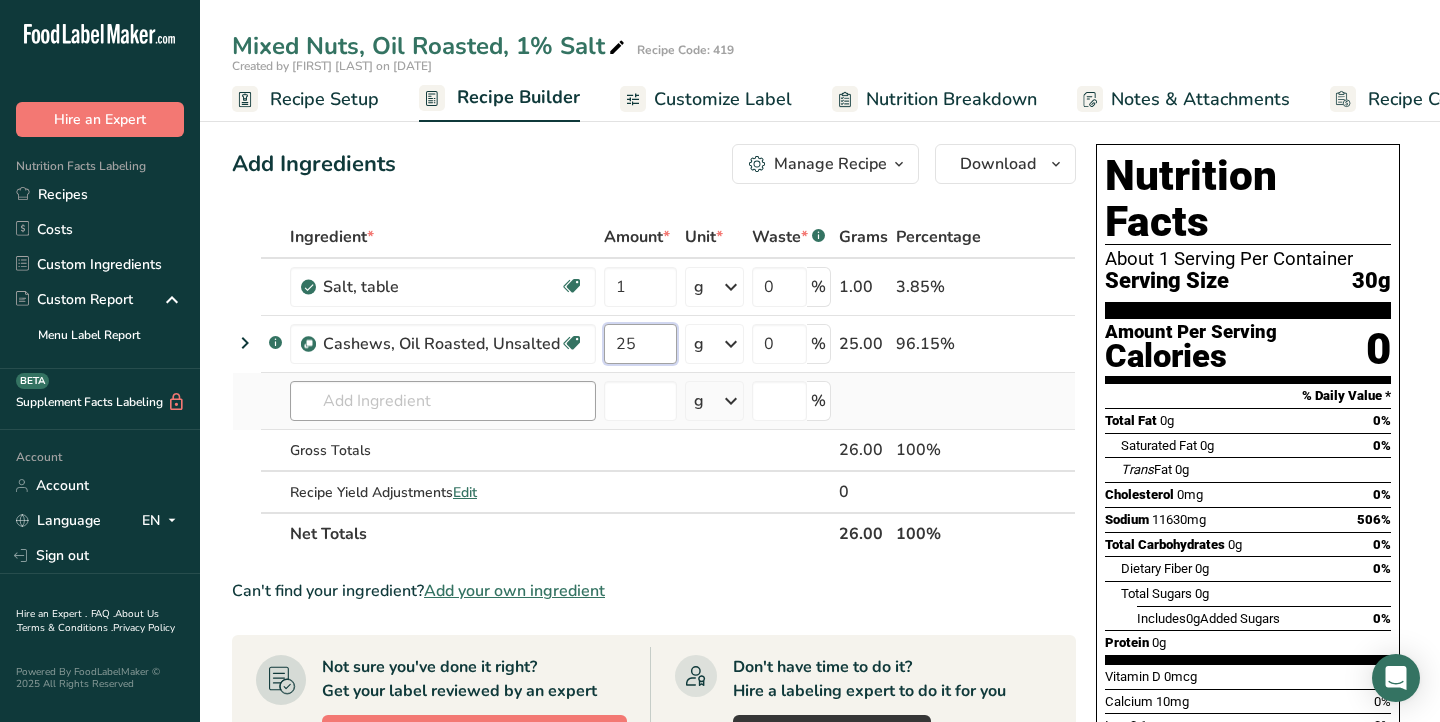 type on "25" 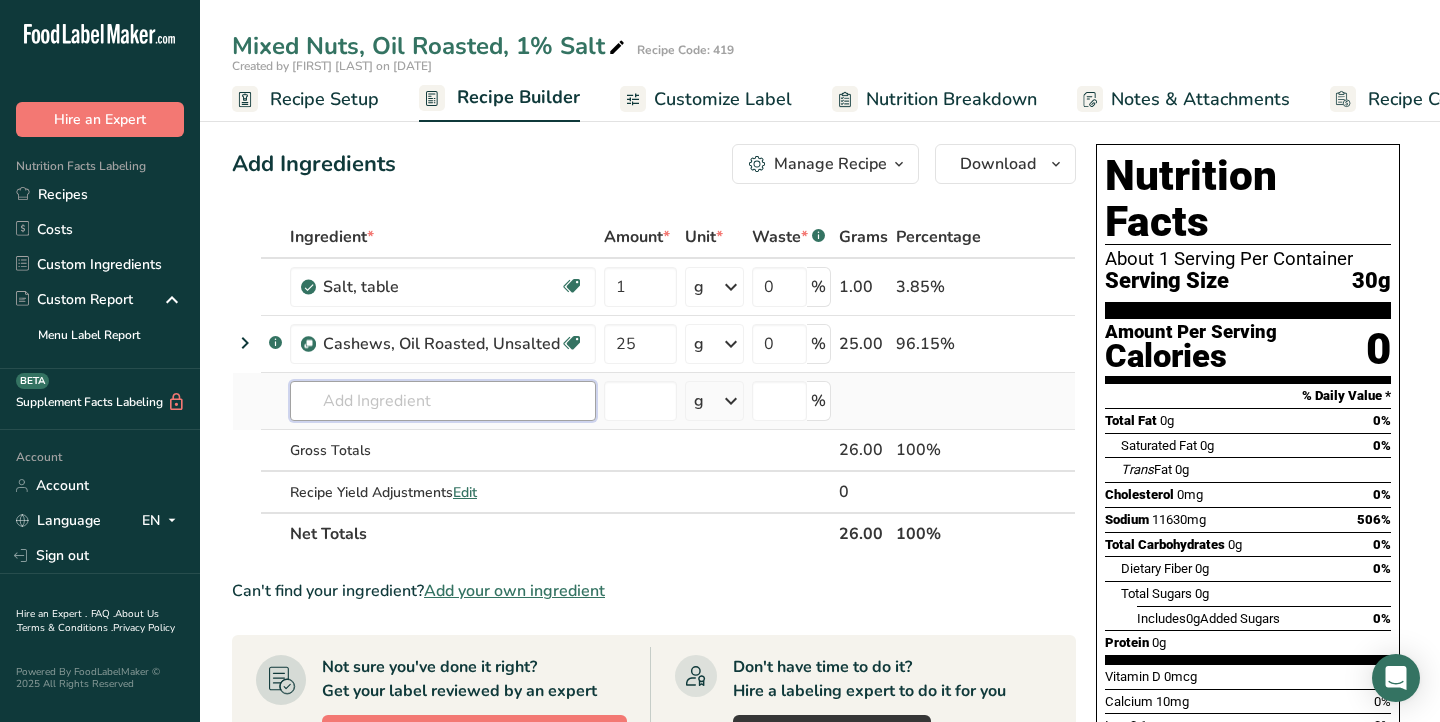 click on "Ingredient *
Amount *
Unit *
Waste *   .a-a{fill:#347362;}.b-a{fill:#fff;}          Grams
Percentage
Salt, table
Dairy free
Gluten free
Vegan
Vegetarian
Soy free
1
g
Portions
1 tsp
1 tbsp
1 cup
See more
Weight Units
g
kg
mg
See more
Volume Units
l
Volume units require a density conversion. If you know your ingredient's density enter it below. Otherwise, click on "RIA" our AI Regulatory bot - she will be able to help you
lb/ft3
g/cm3
Confirm
mL
fl oz" at bounding box center (654, 385) 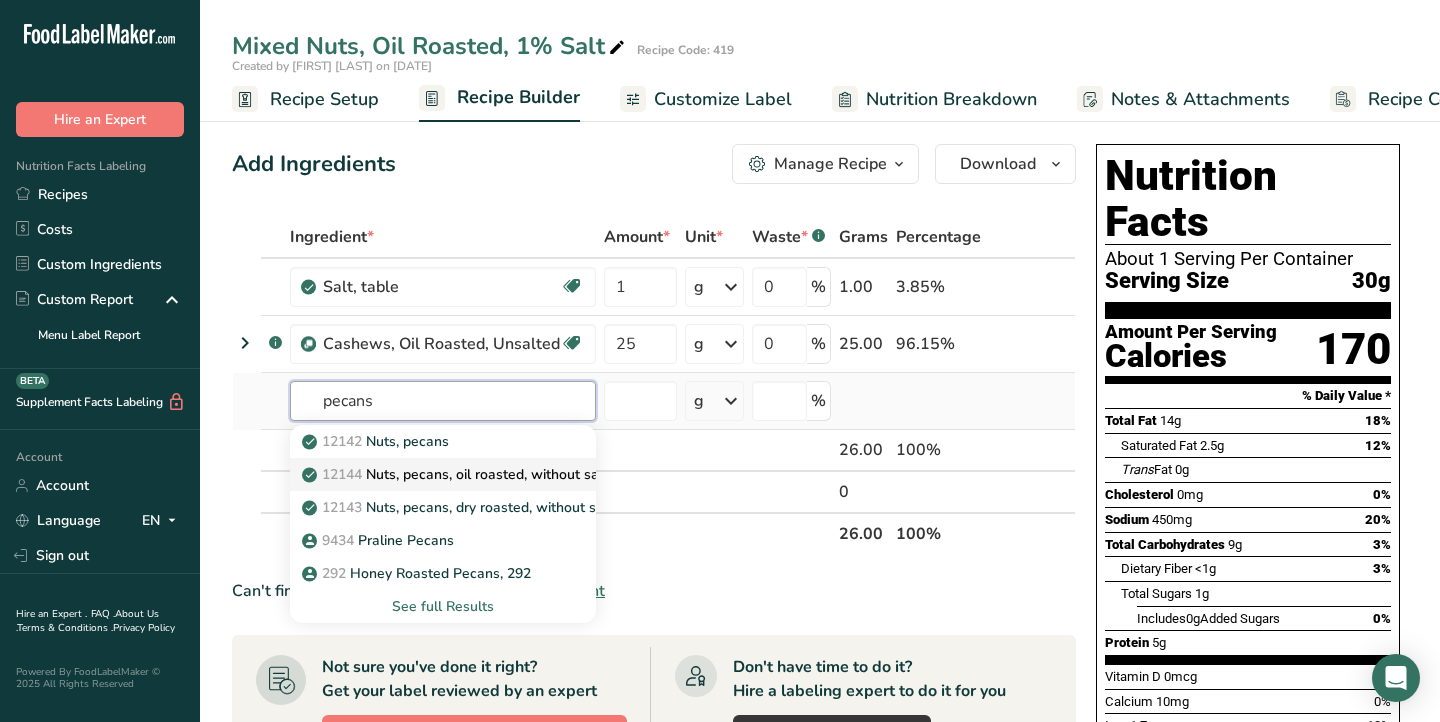 type on "pecans" 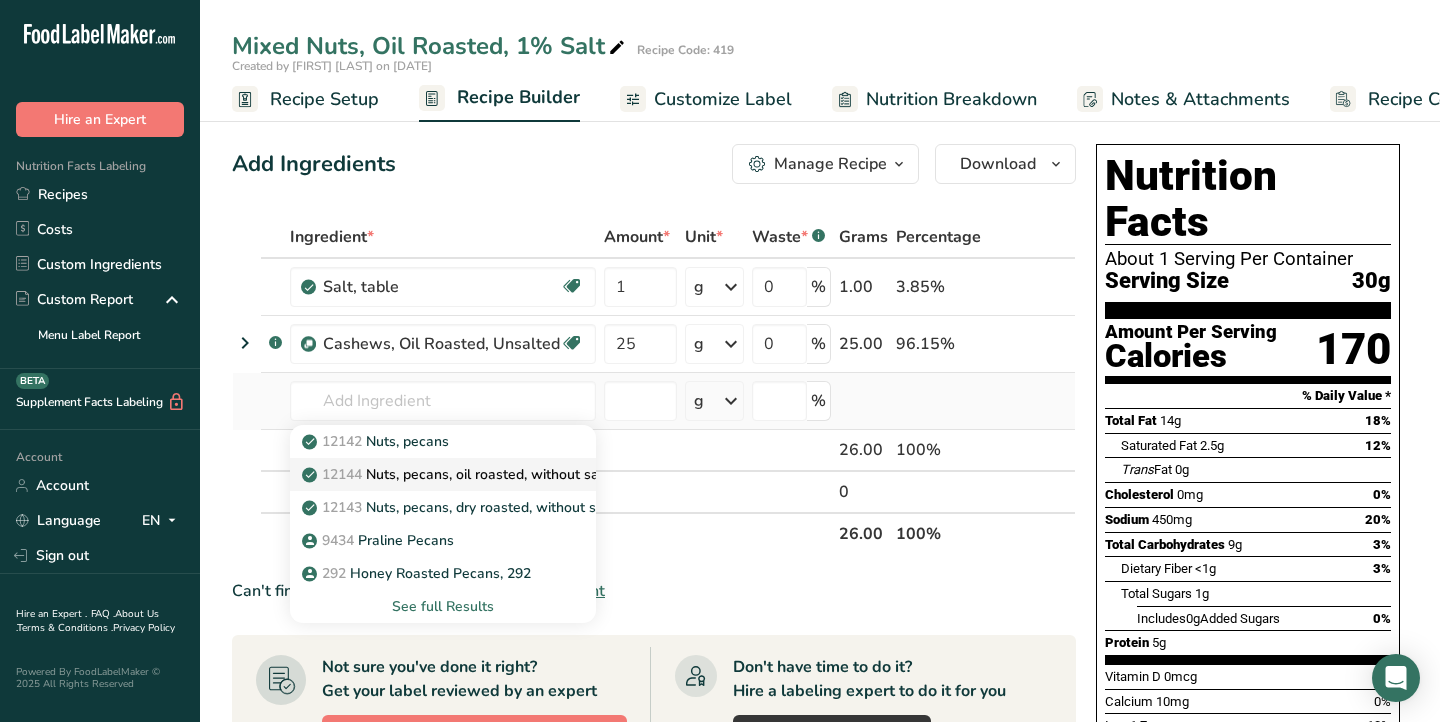 click on "12144
Nuts, pecans, oil roasted, without salt added" at bounding box center [479, 474] 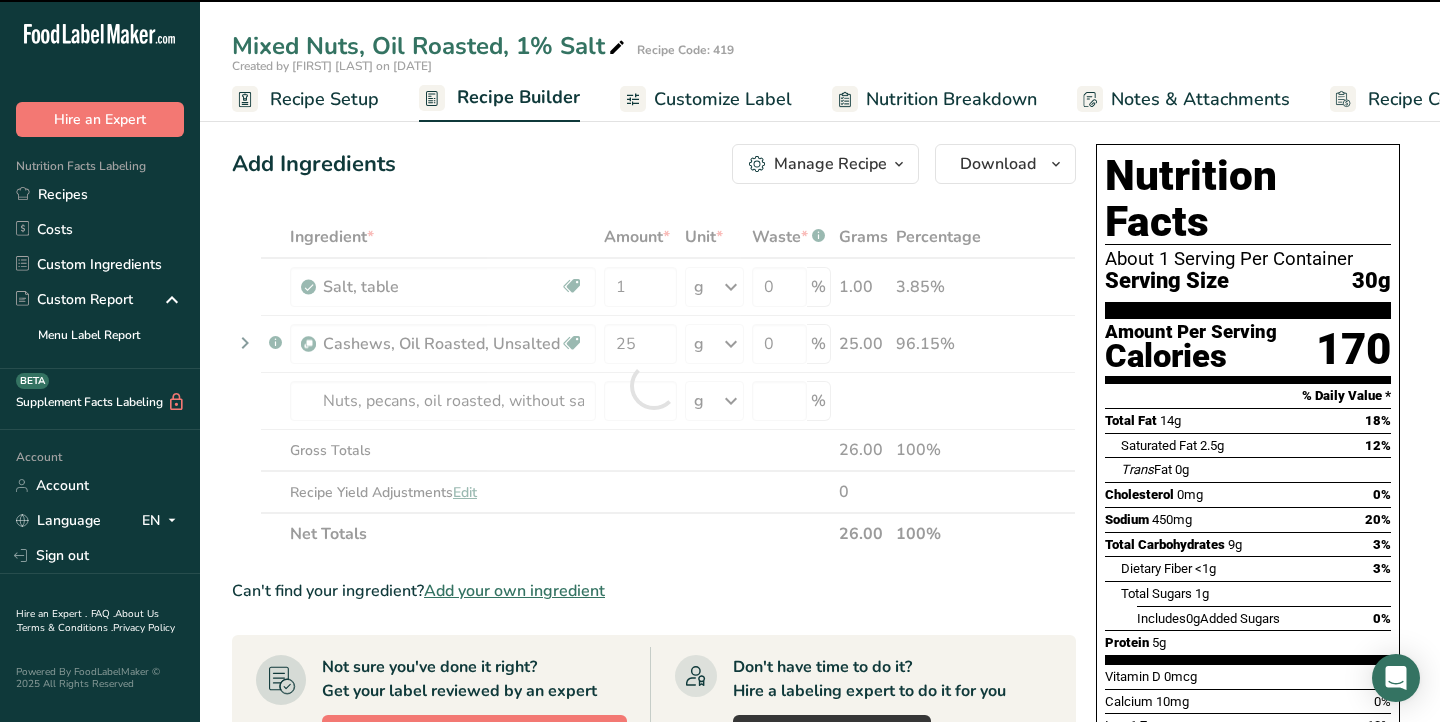 type on "0" 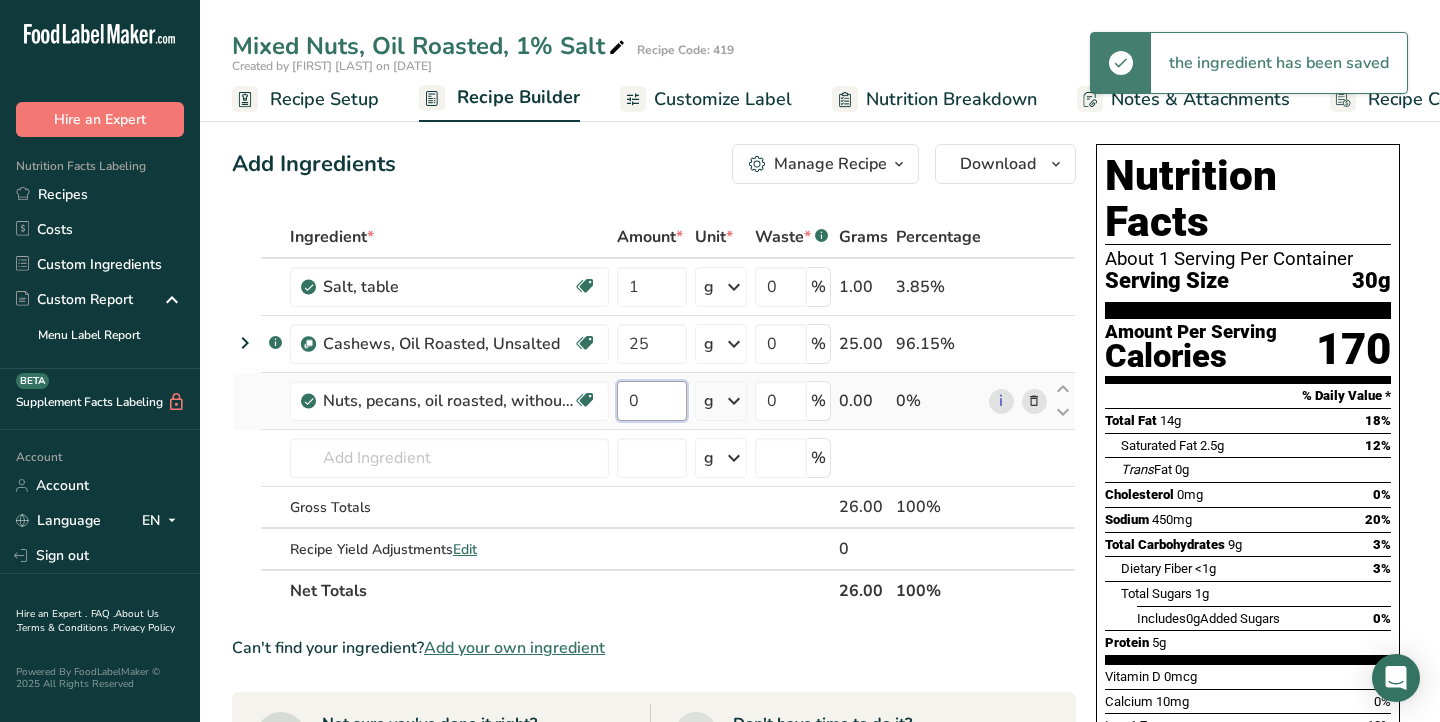 click on "0" at bounding box center (652, 401) 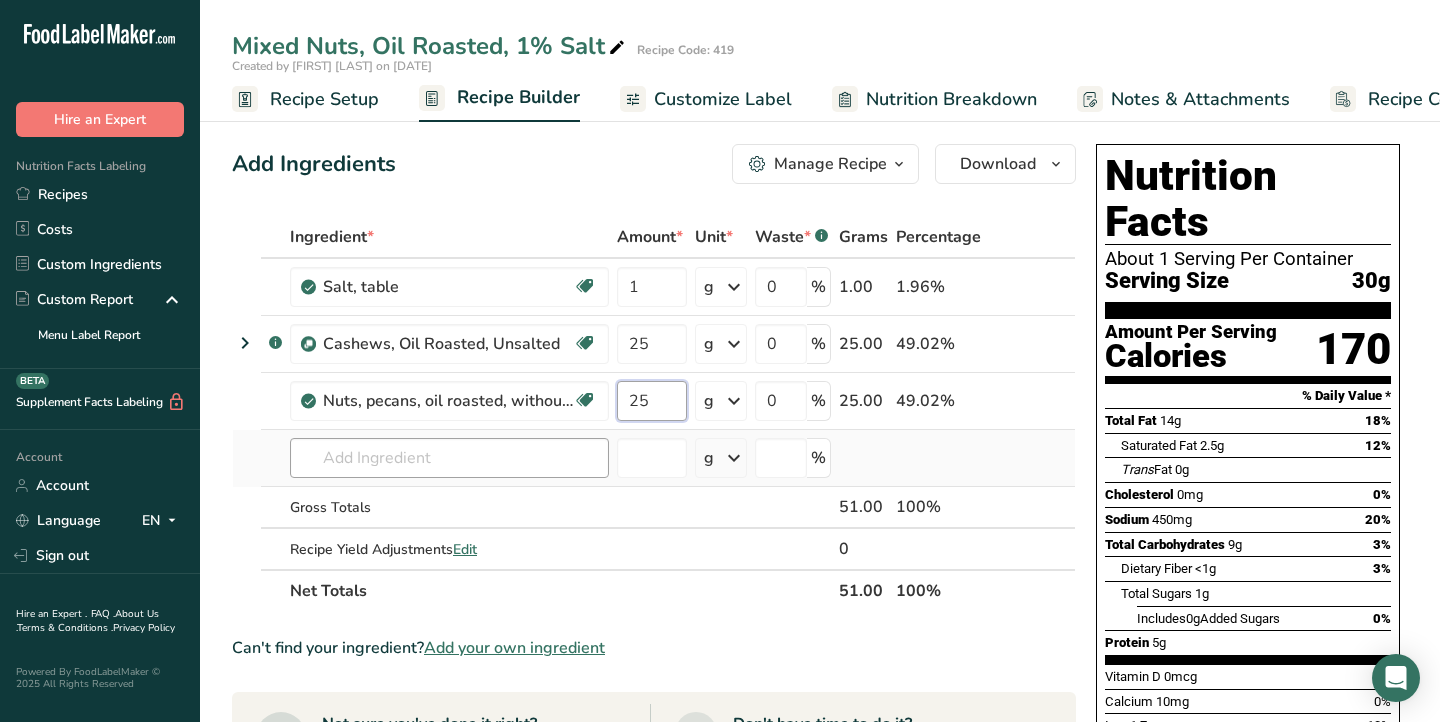 type on "25" 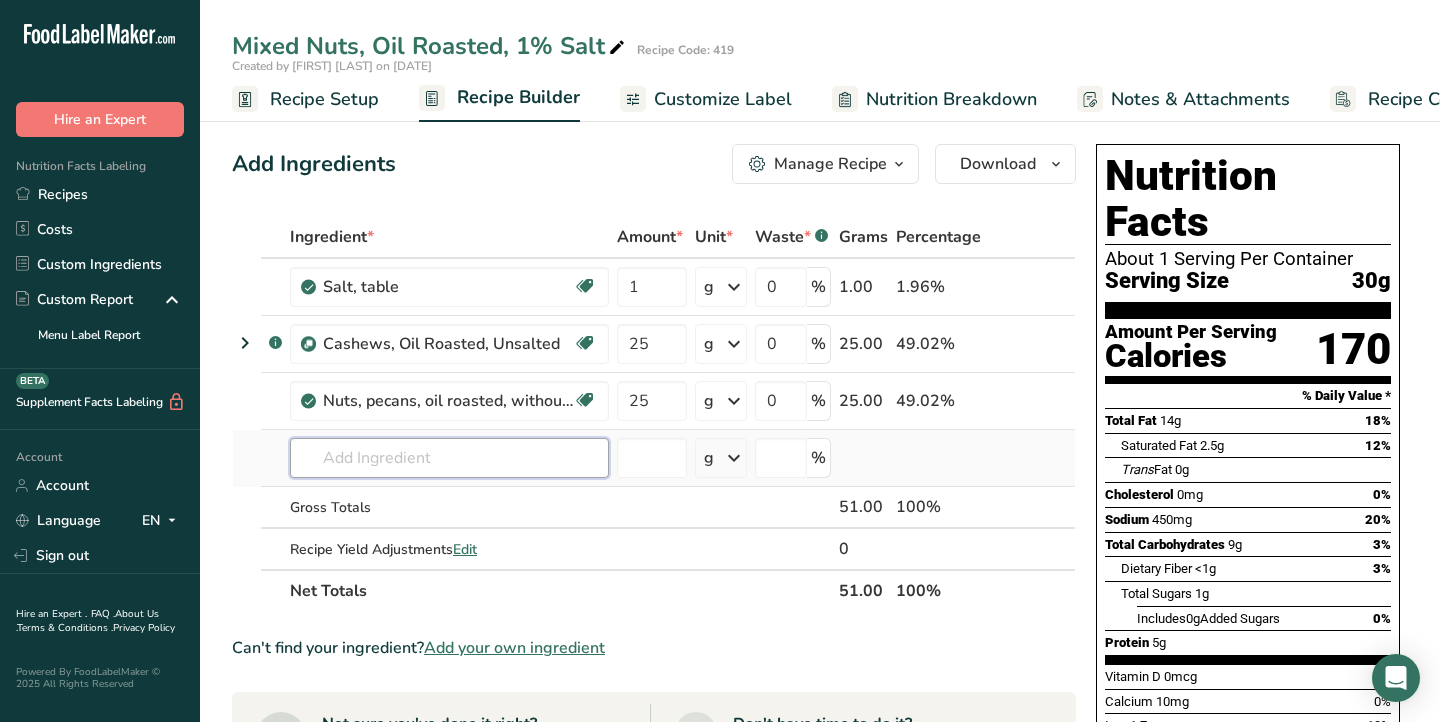 click on "Ingredient *
Amount *
Unit *
Waste *   .a-a{fill:#347362;}.b-a{fill:#fff;}          Grams
Percentage
Salt, table
Dairy free
Gluten free
Vegan
Vegetarian
Soy free
1
g
Portions
1 tsp
1 tbsp
1 cup
See more
Weight Units
g
kg
mg
See more
Volume Units
l
Volume units require a density conversion. If you know your ingredient's density enter it below. Otherwise, click on "RIA" our AI Regulatory bot - she will be able to help you
lb/ft3
g/cm3
Confirm
mL
fl oz" at bounding box center (654, 414) 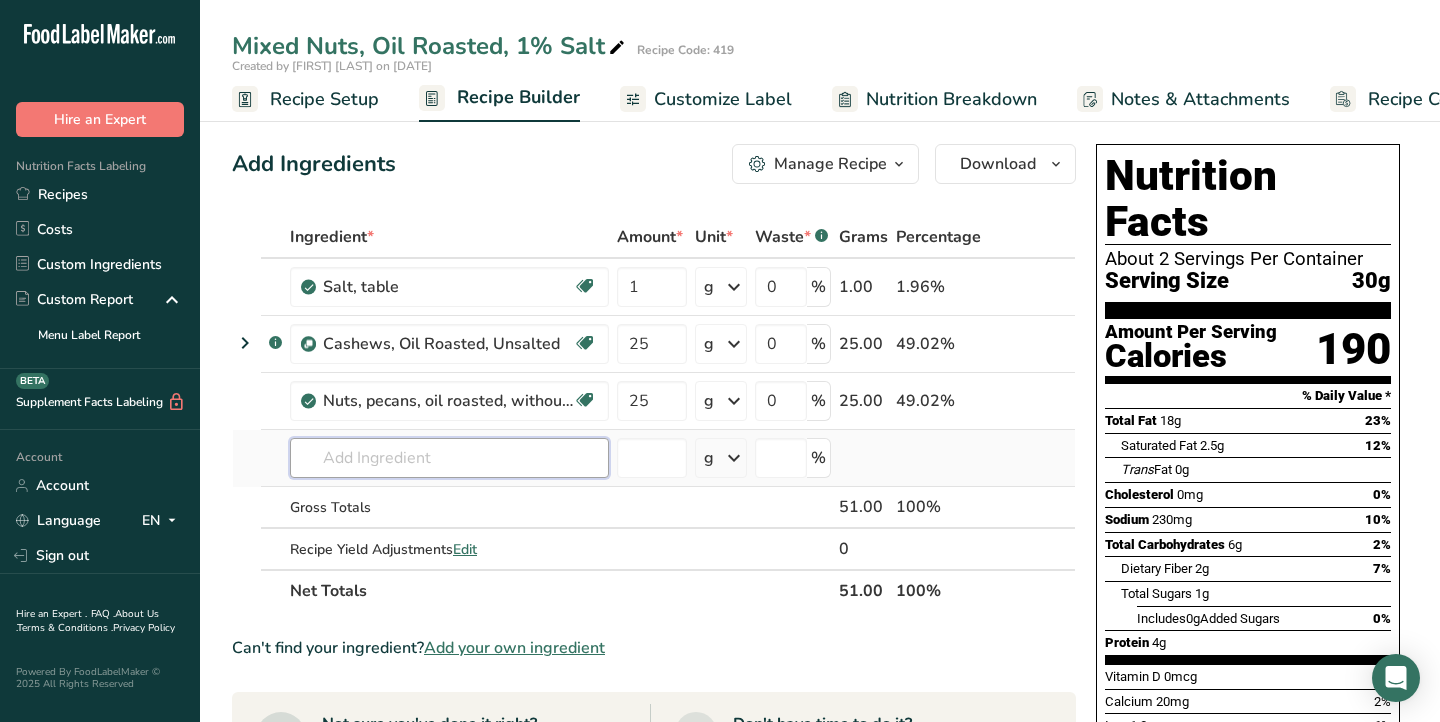 click at bounding box center [449, 458] 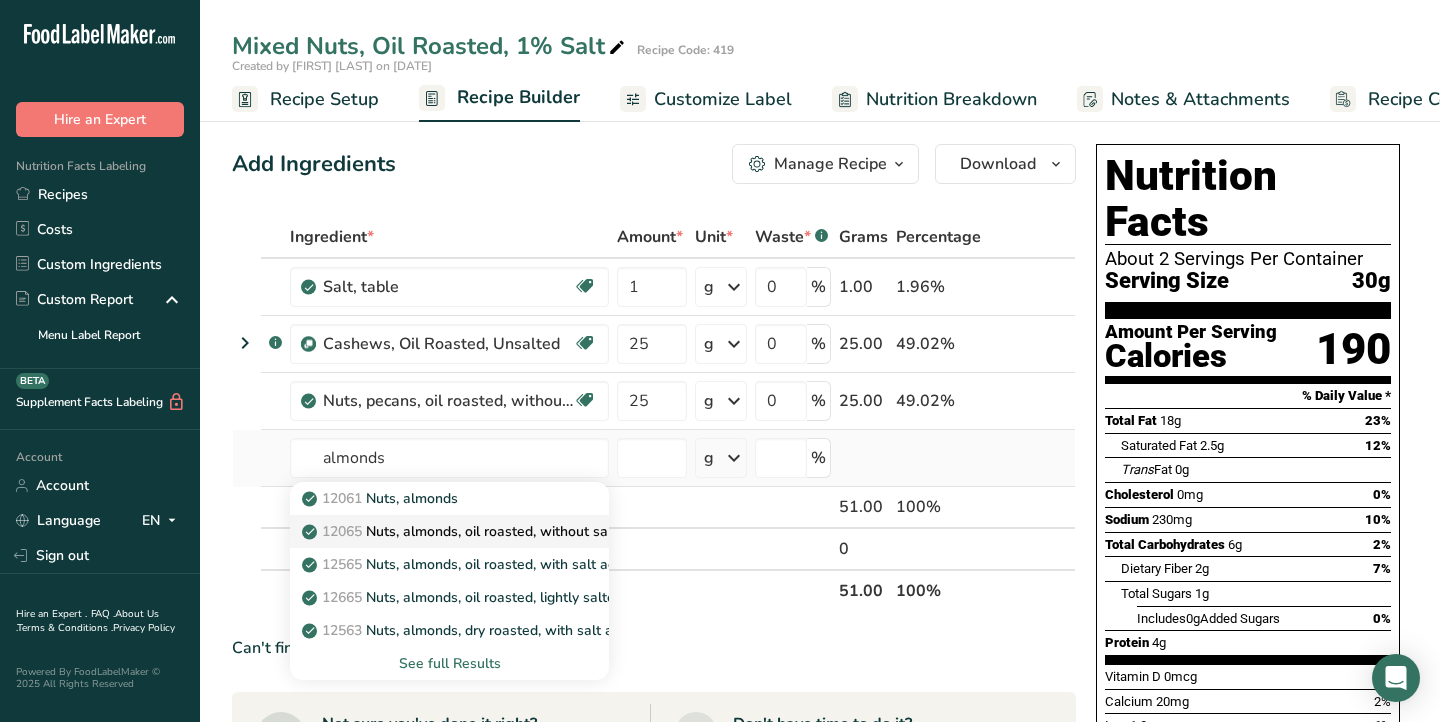 click on "12065
Nuts, almonds, oil roasted, without salt added" at bounding box center [483, 531] 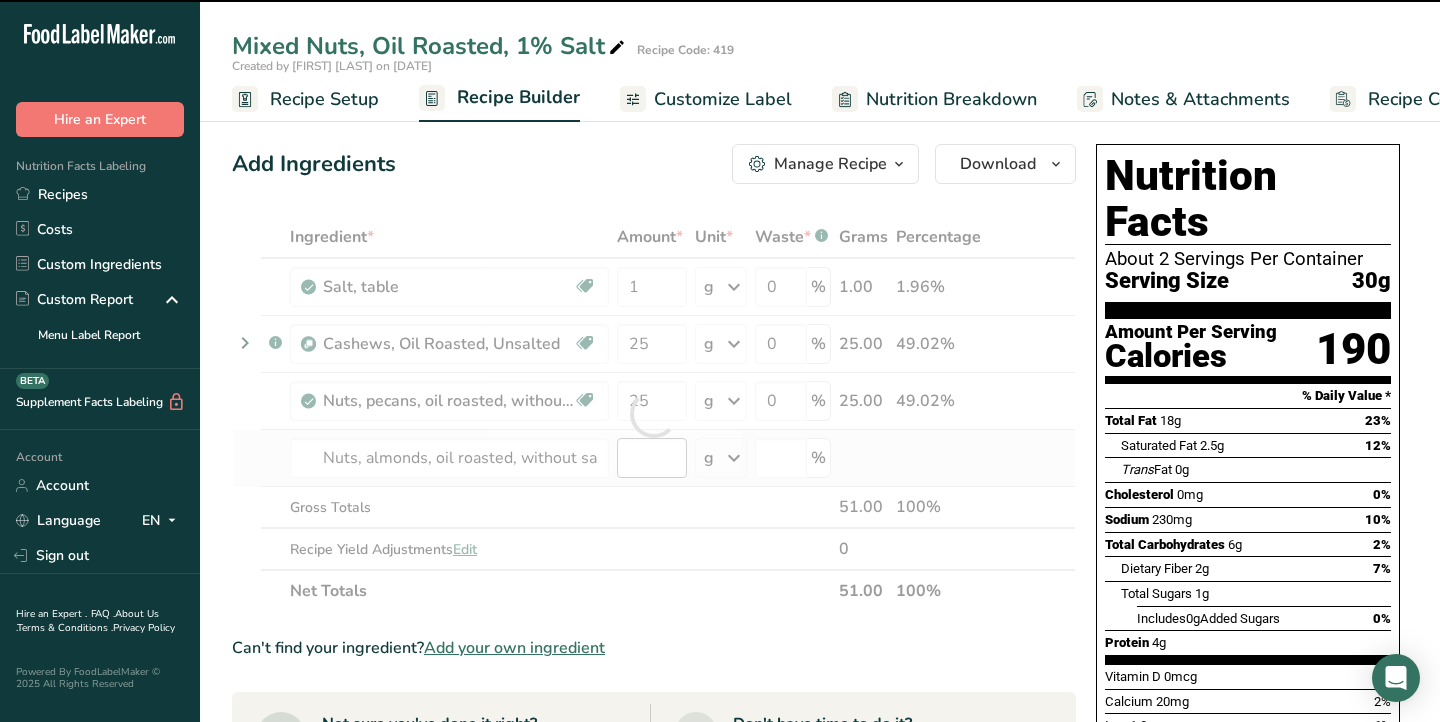 type on "0" 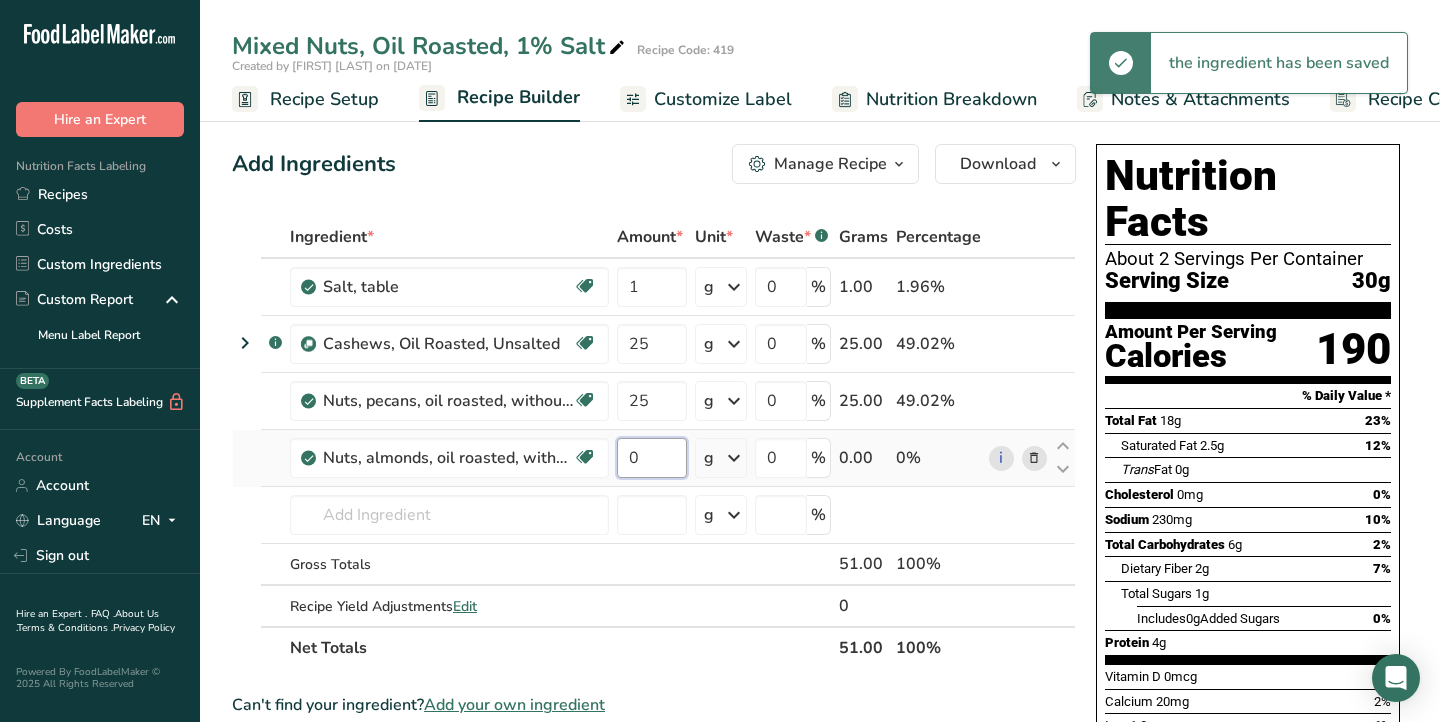 click on "0" at bounding box center (652, 458) 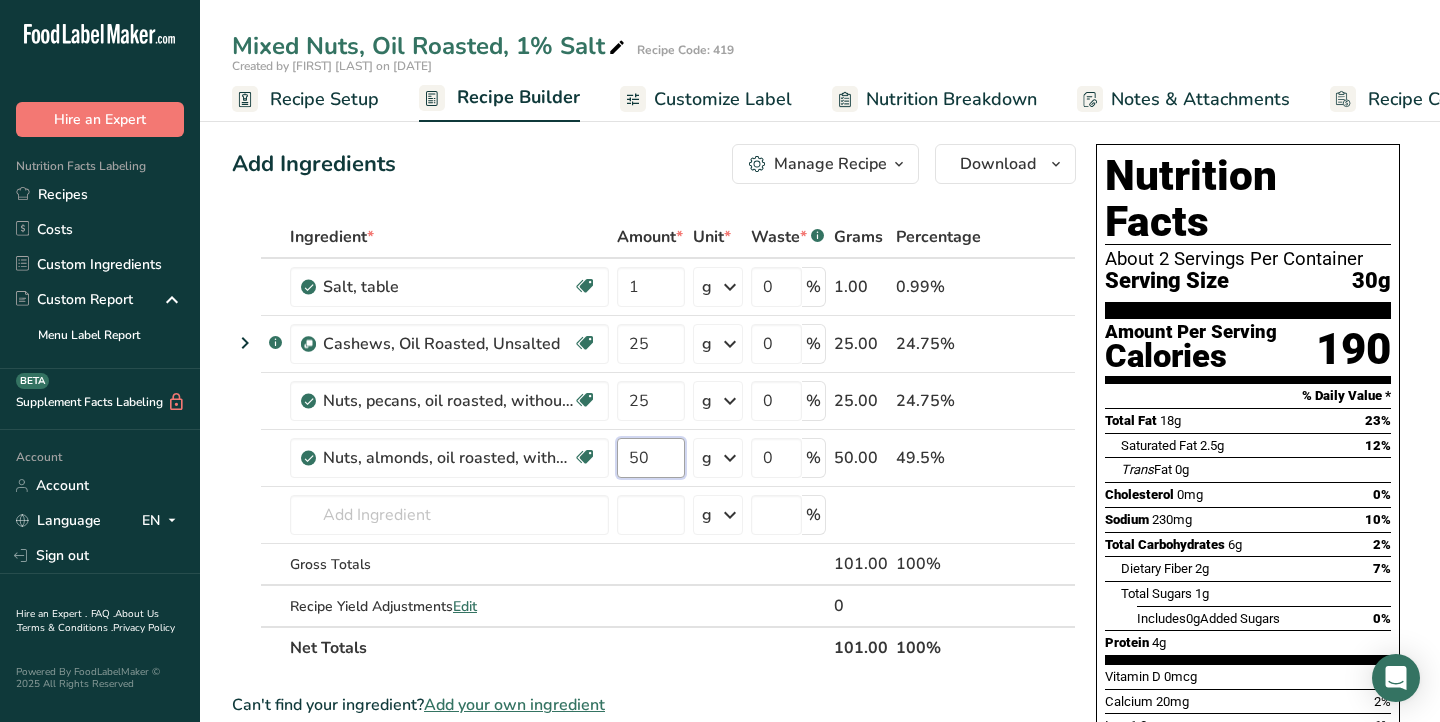 type on "50" 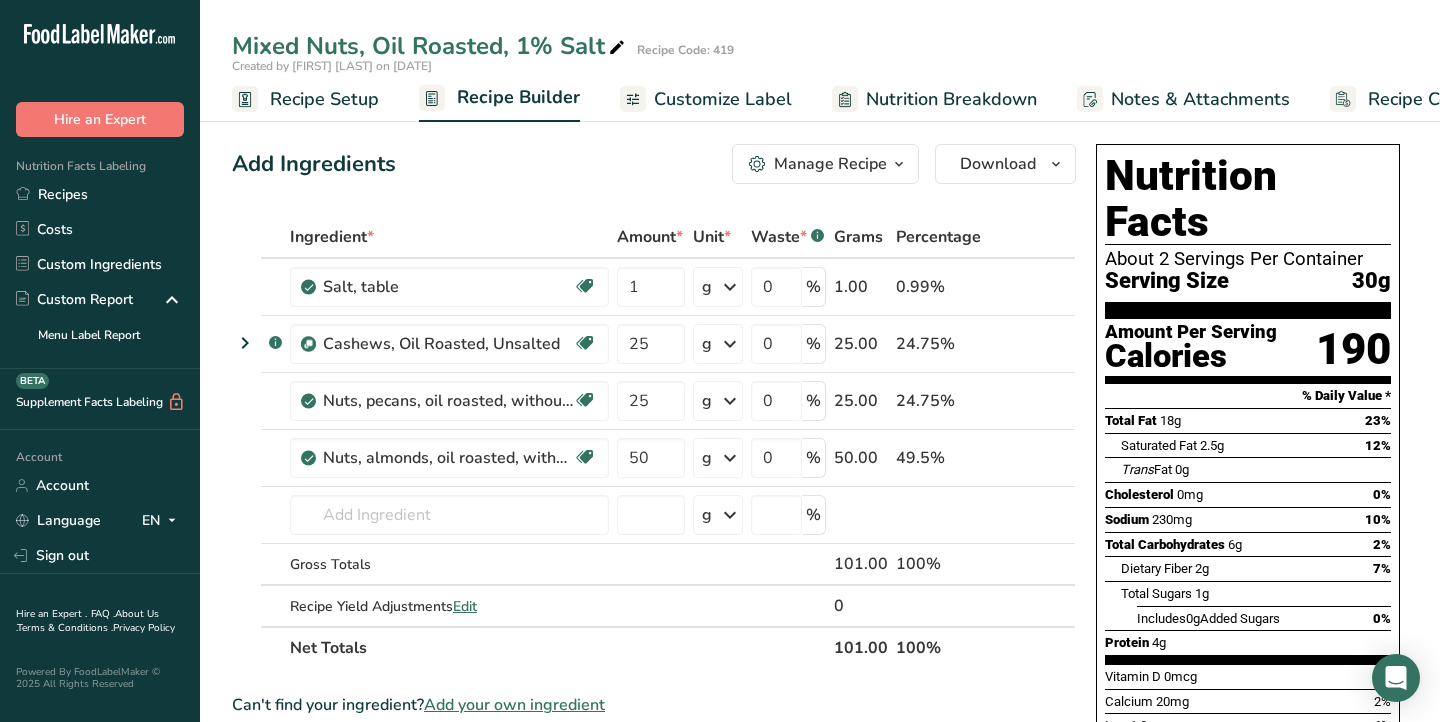 click on "Add Ingredients
Manage Recipe         Delete Recipe           Duplicate Recipe             Scale Recipe             Save as Sub-Recipe   .a-a{fill:#347362;}.b-a{fill:#fff;}                               Nutrition Breakdown                 Recipe Card
NEW
Amino Acids Pattern Report           Activity History
Download
Choose your preferred label style
Standard FDA label
Standard FDA label
The most common format for nutrition facts labels in compliance with the FDA's typeface, style and requirements
Tabular FDA label
A label format compliant with the FDA regulations presented in a tabular (horizontal) display.
Linear FDA label
A simple linear display for small sized packages.
Simplified FDA label" at bounding box center (660, 748) 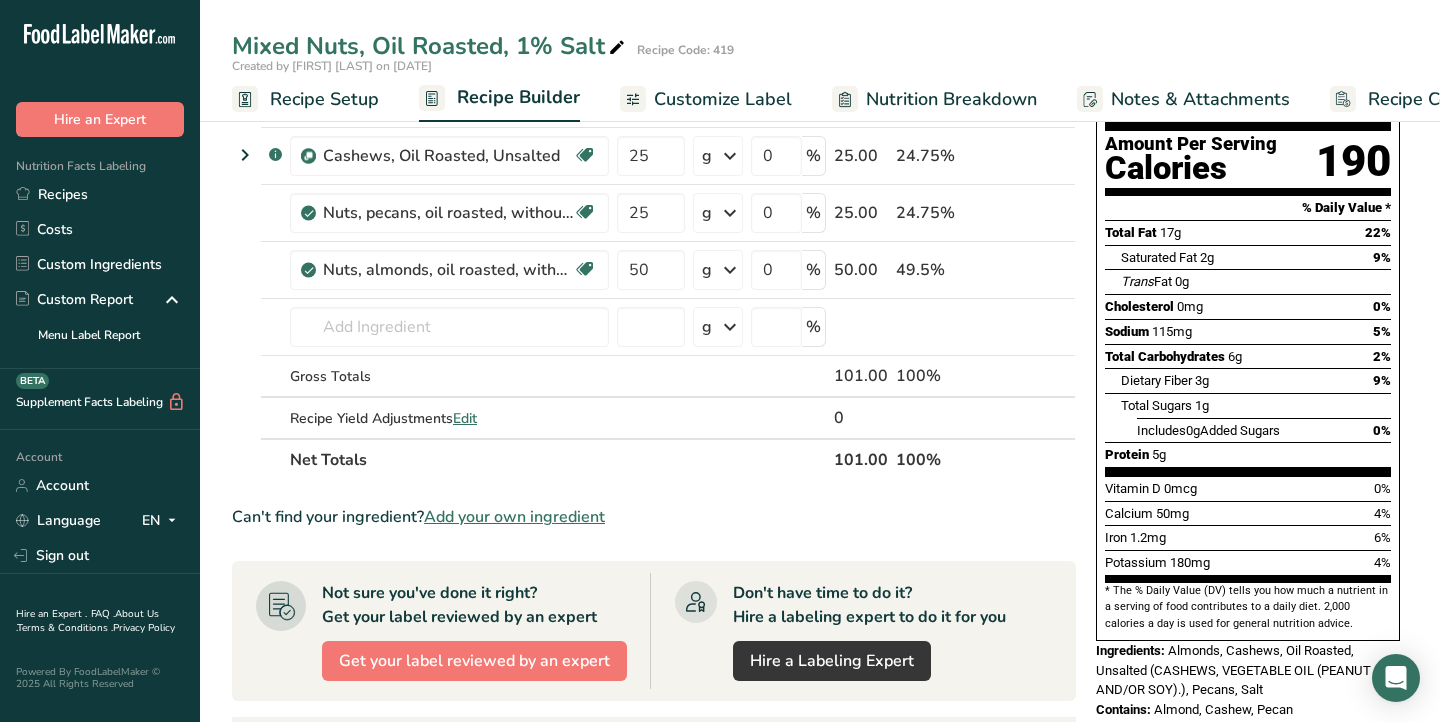 scroll, scrollTop: 0, scrollLeft: 0, axis: both 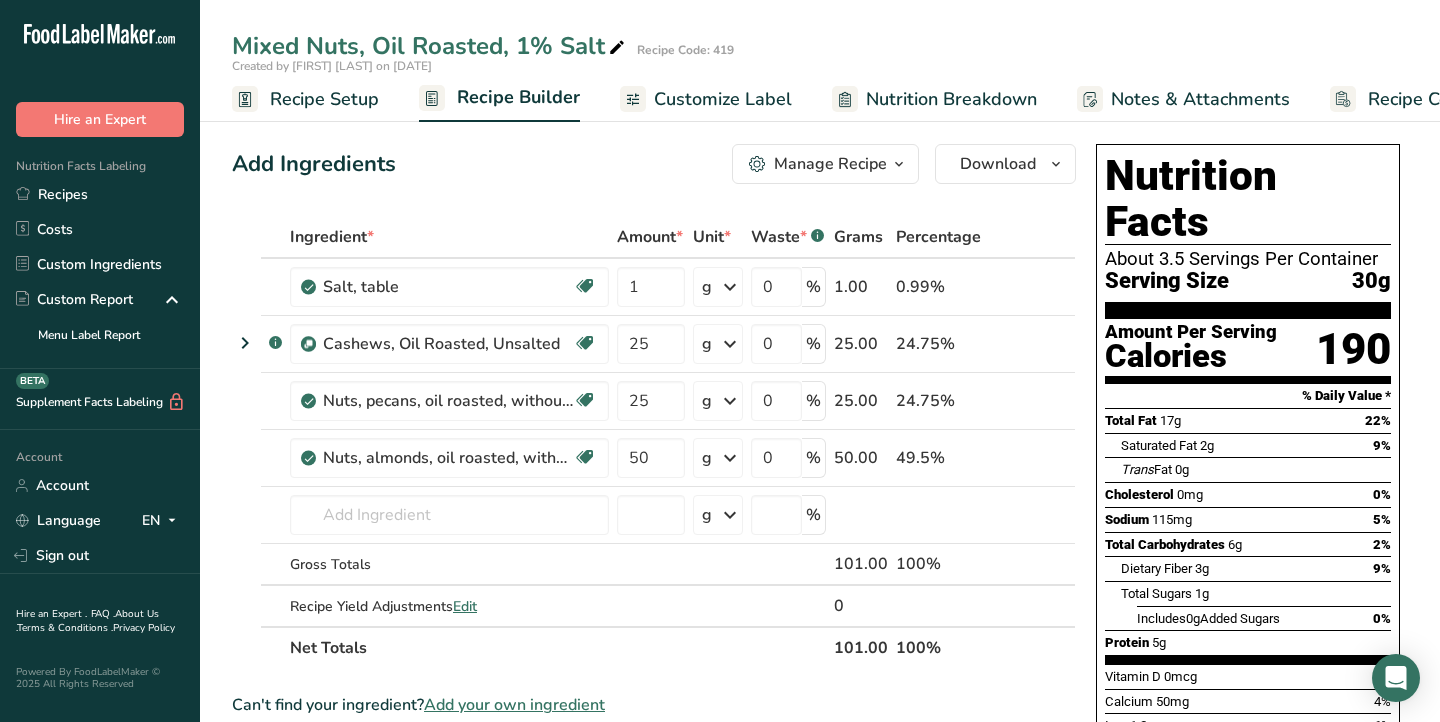 click on "Customize Label" at bounding box center [723, 99] 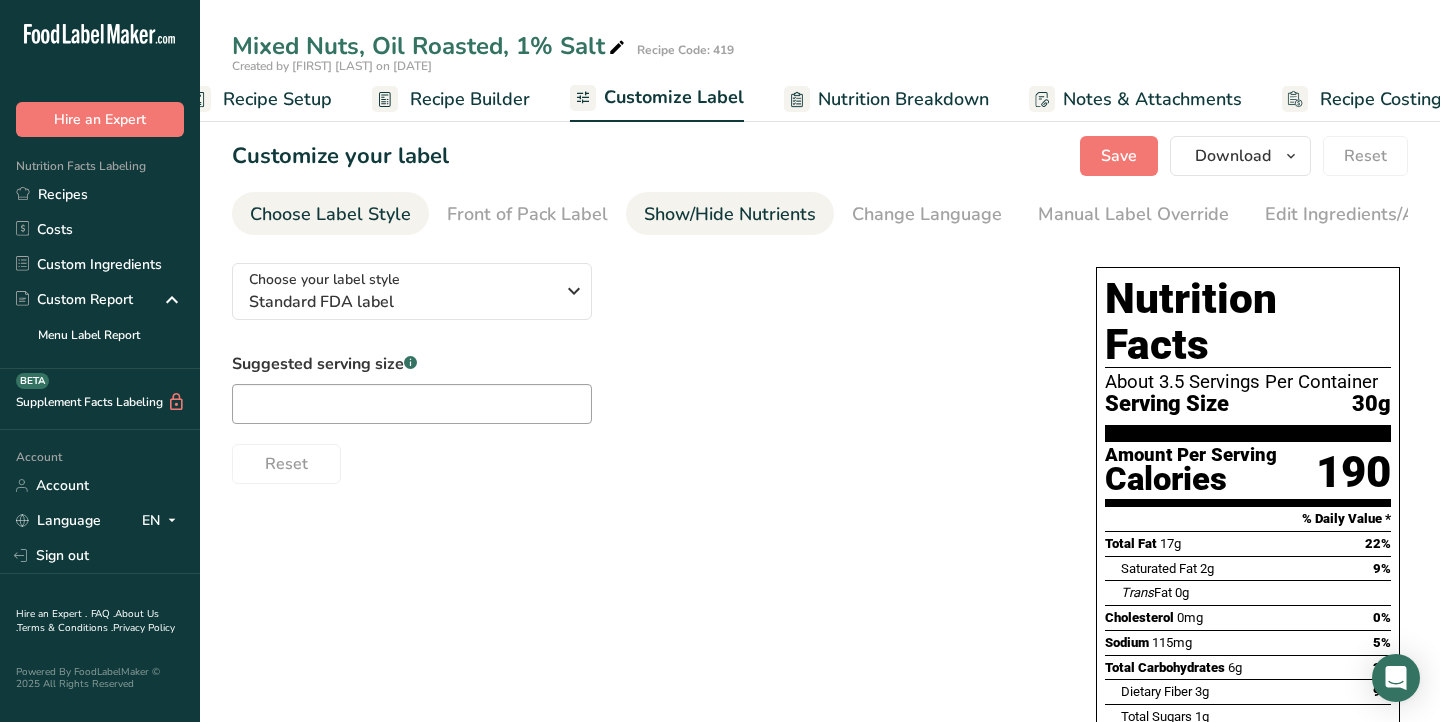 scroll, scrollTop: 0, scrollLeft: 81, axis: horizontal 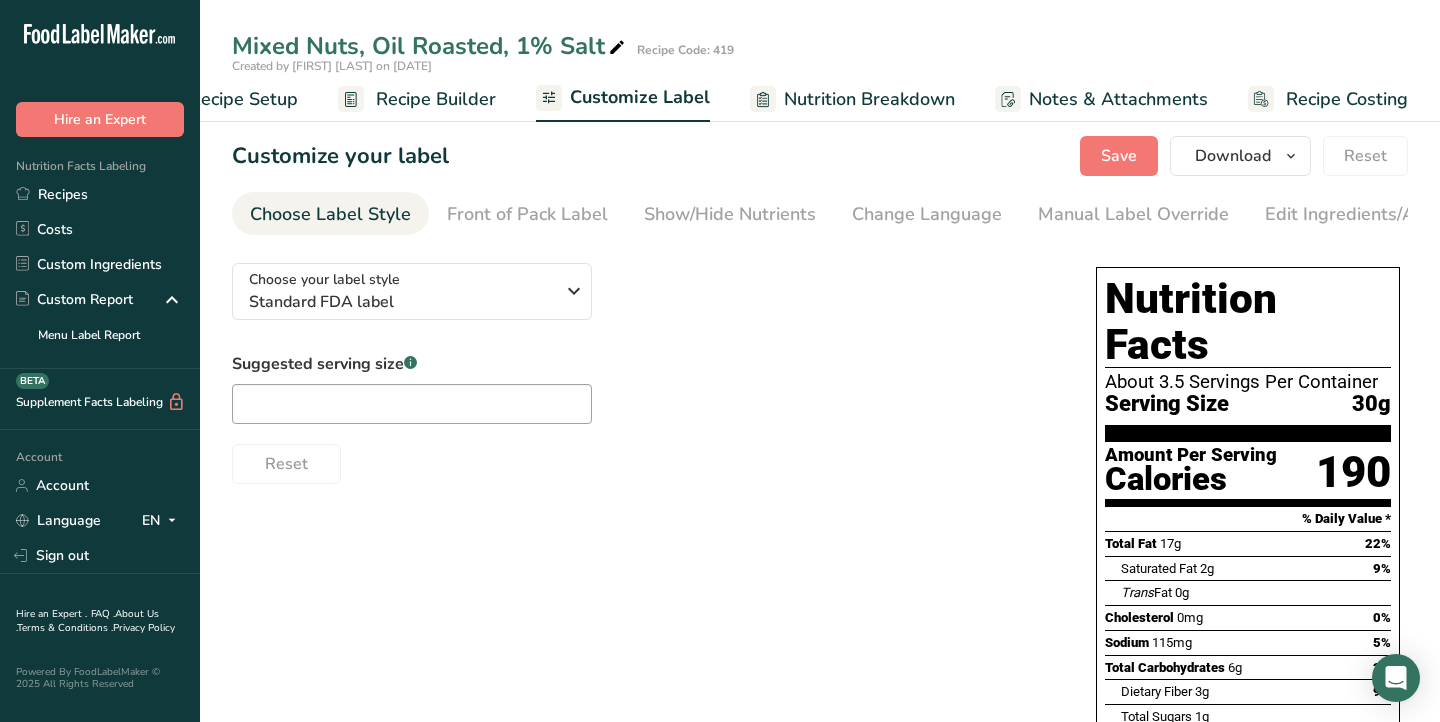 click on "Suggested serving size
.a-a{fill:#347362;}.b-a{fill:#fff;}
Reset" at bounding box center [644, 418] 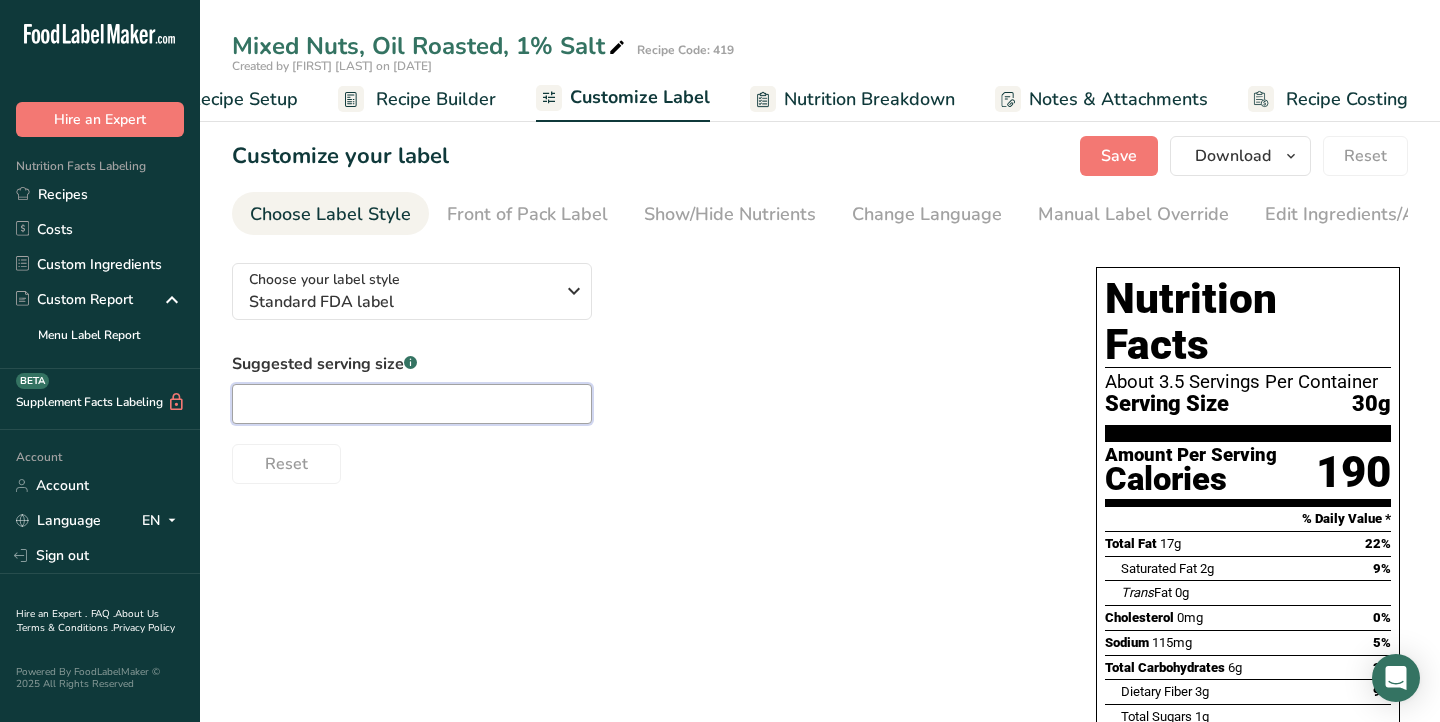 click at bounding box center [412, 404] 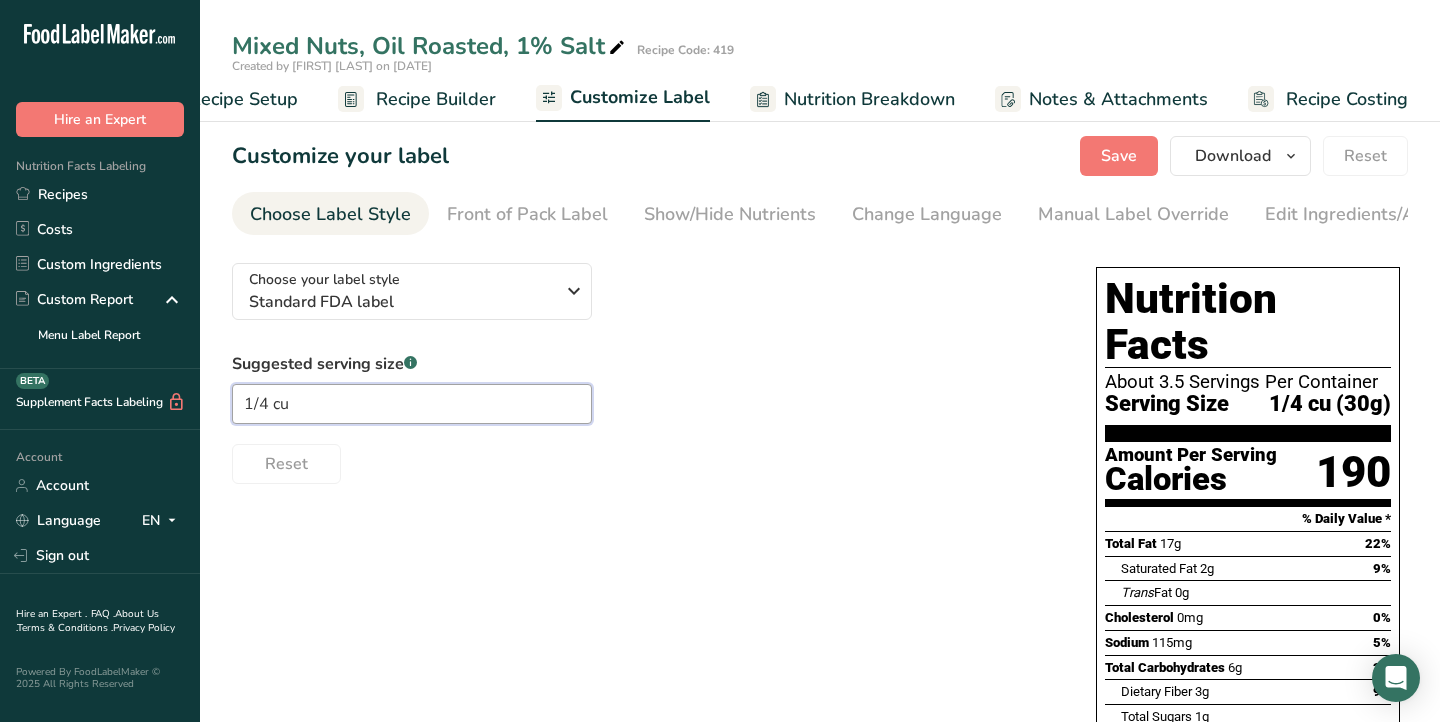 type on "1/4 cup" 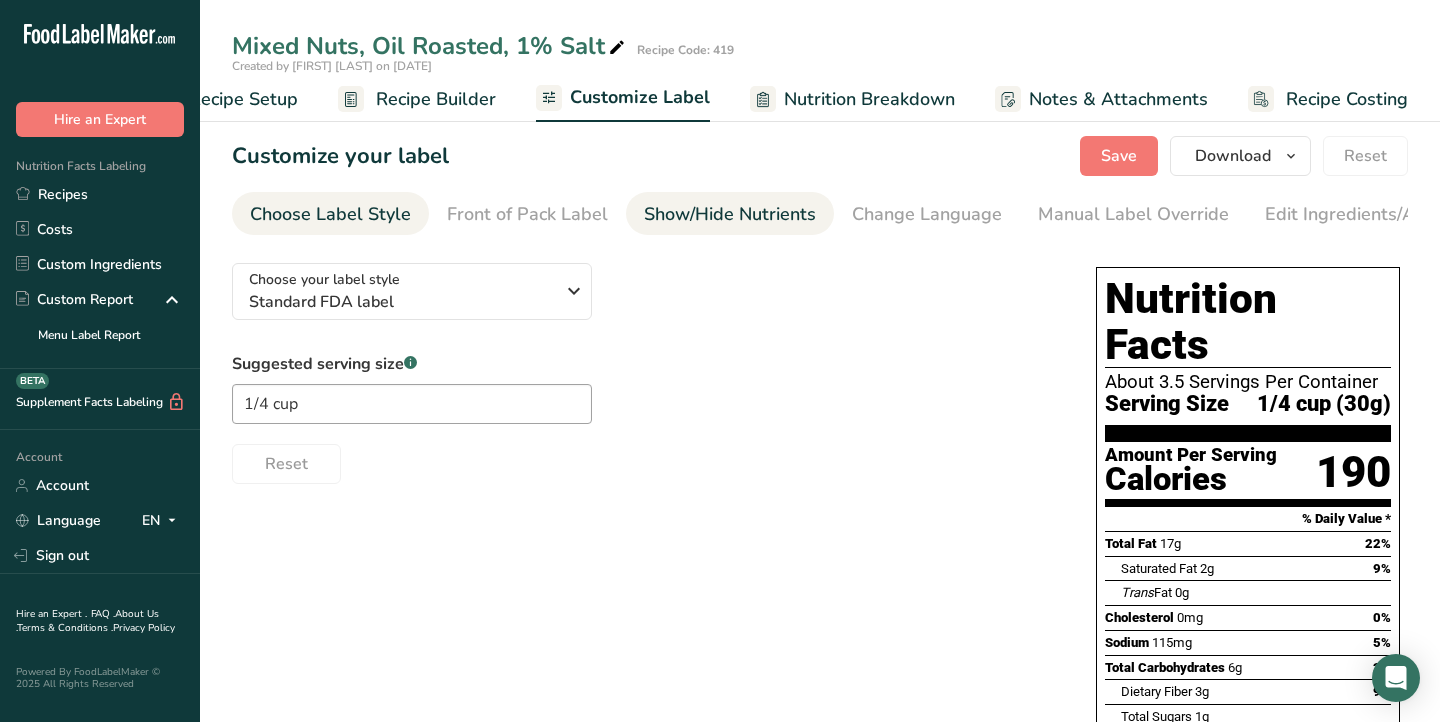 click on "Show/Hide Nutrients" at bounding box center (730, 214) 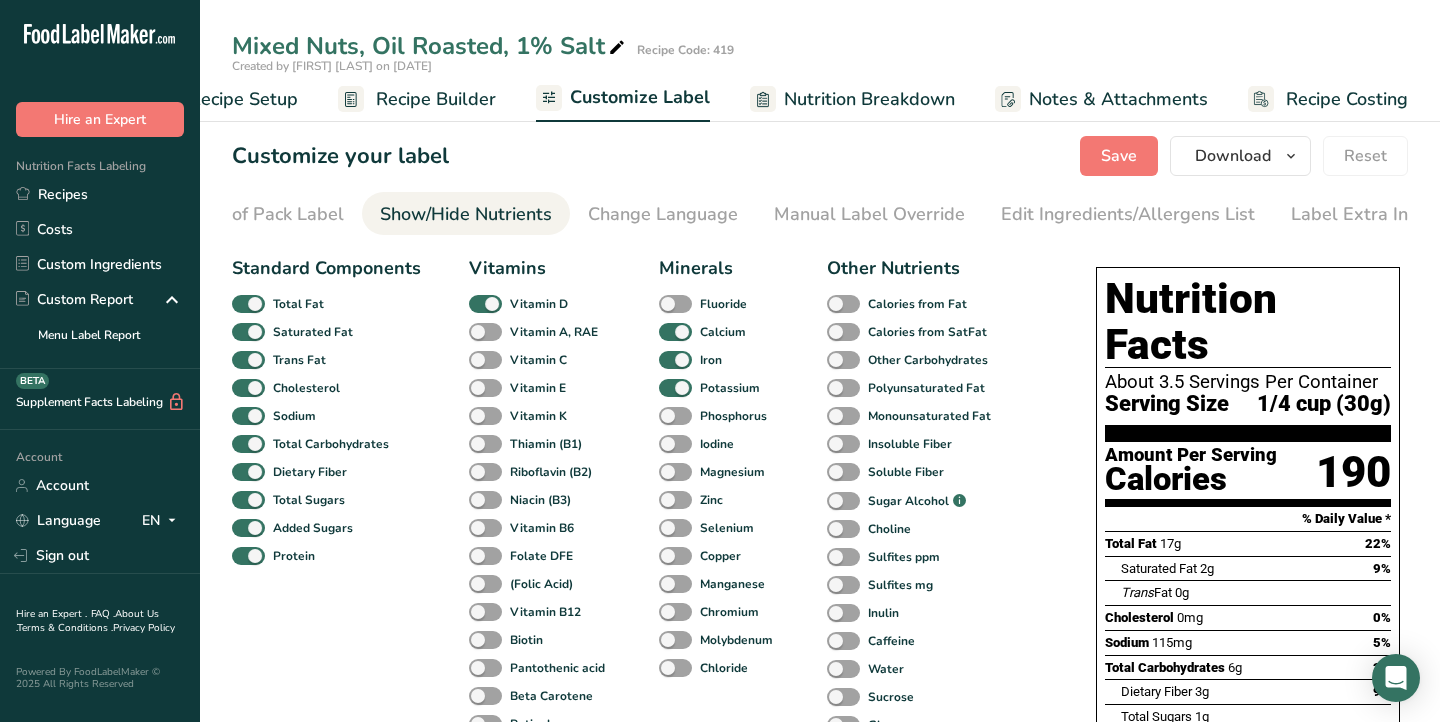 scroll, scrollTop: 0, scrollLeft: 277, axis: horizontal 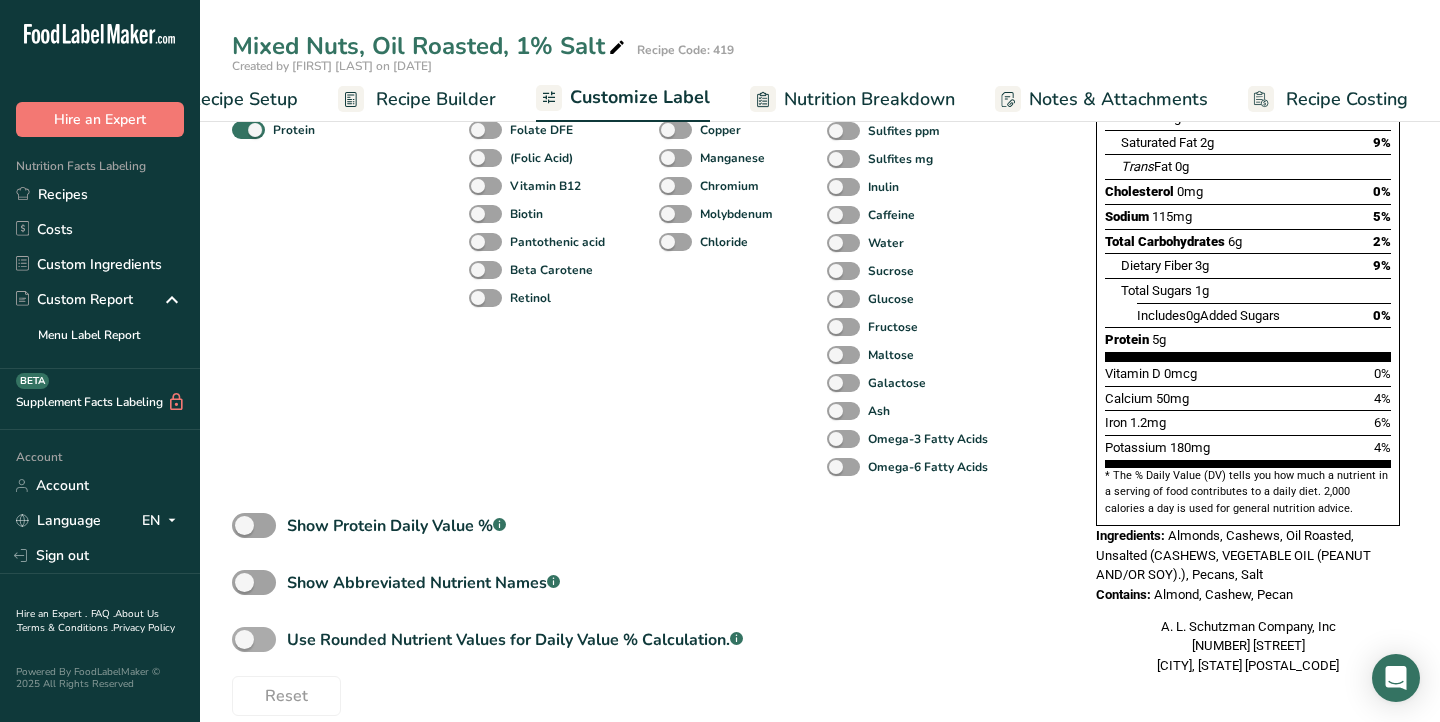 click at bounding box center [254, 639] 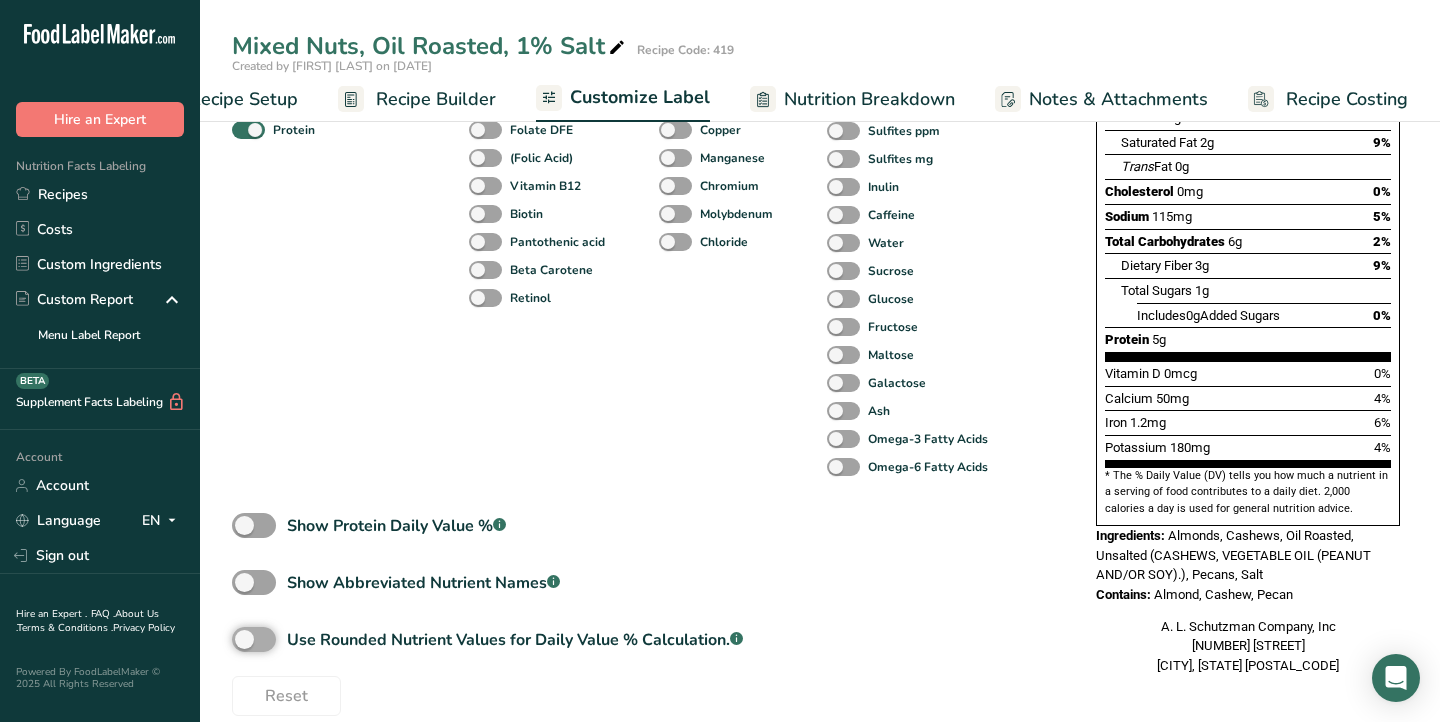 click on "Use Rounded Nutrient Values for Daily Value % Calculation.
.a-a{fill:#347362;}.b-a{fill:#fff;}" at bounding box center (238, 639) 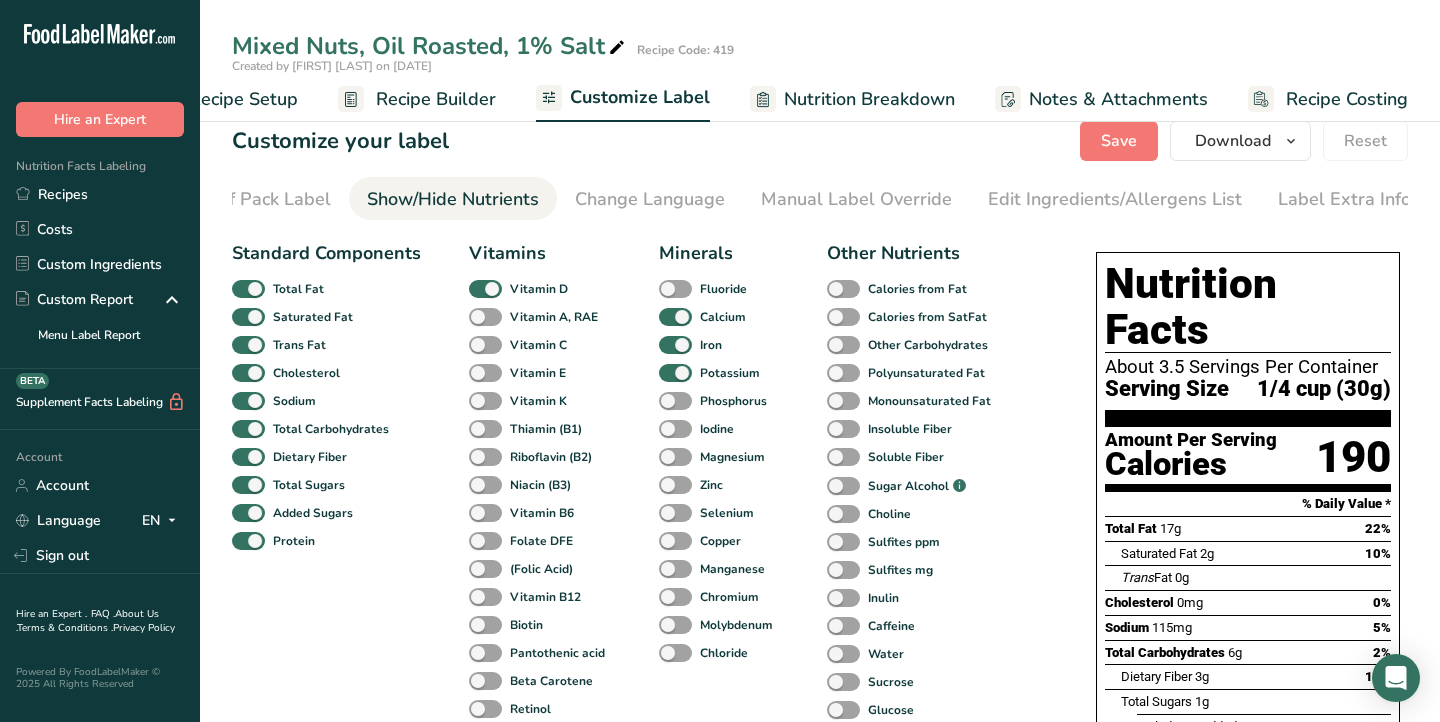 scroll, scrollTop: 0, scrollLeft: 0, axis: both 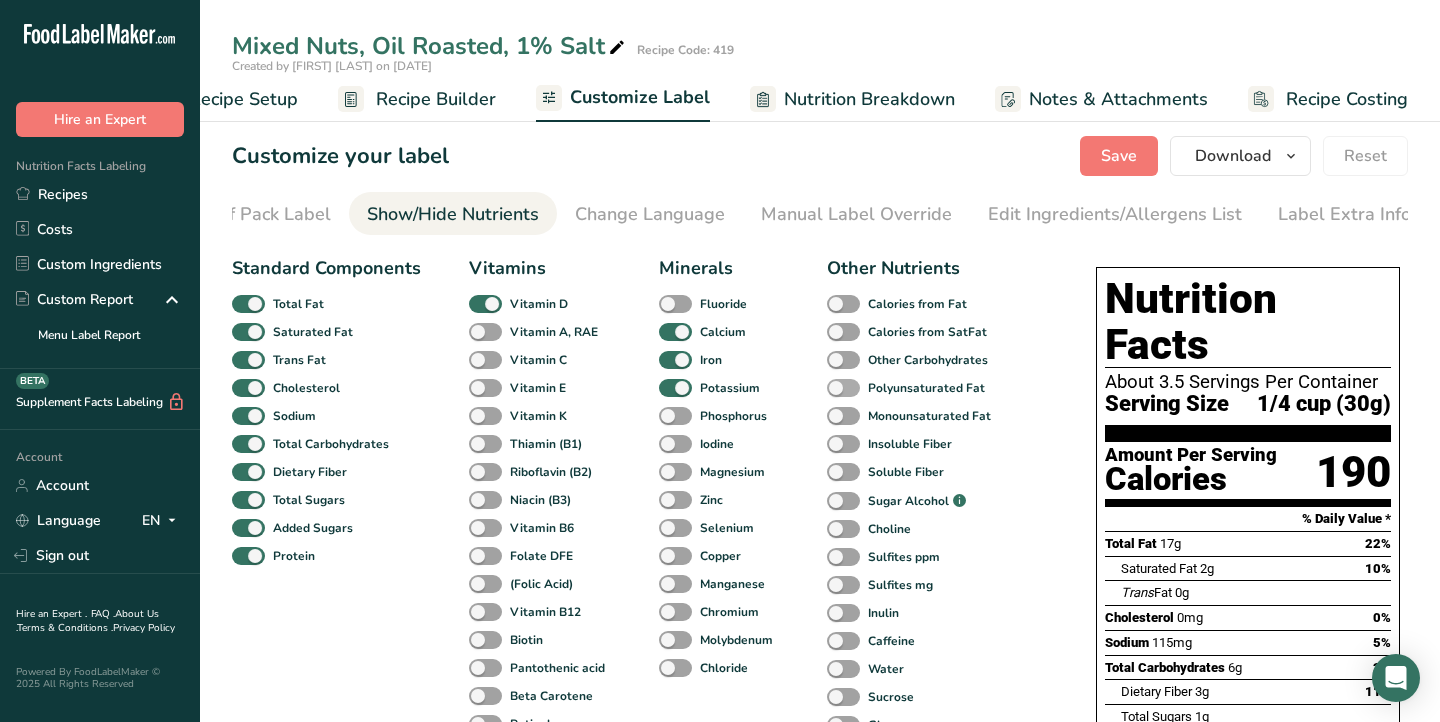 click at bounding box center [843, 388] 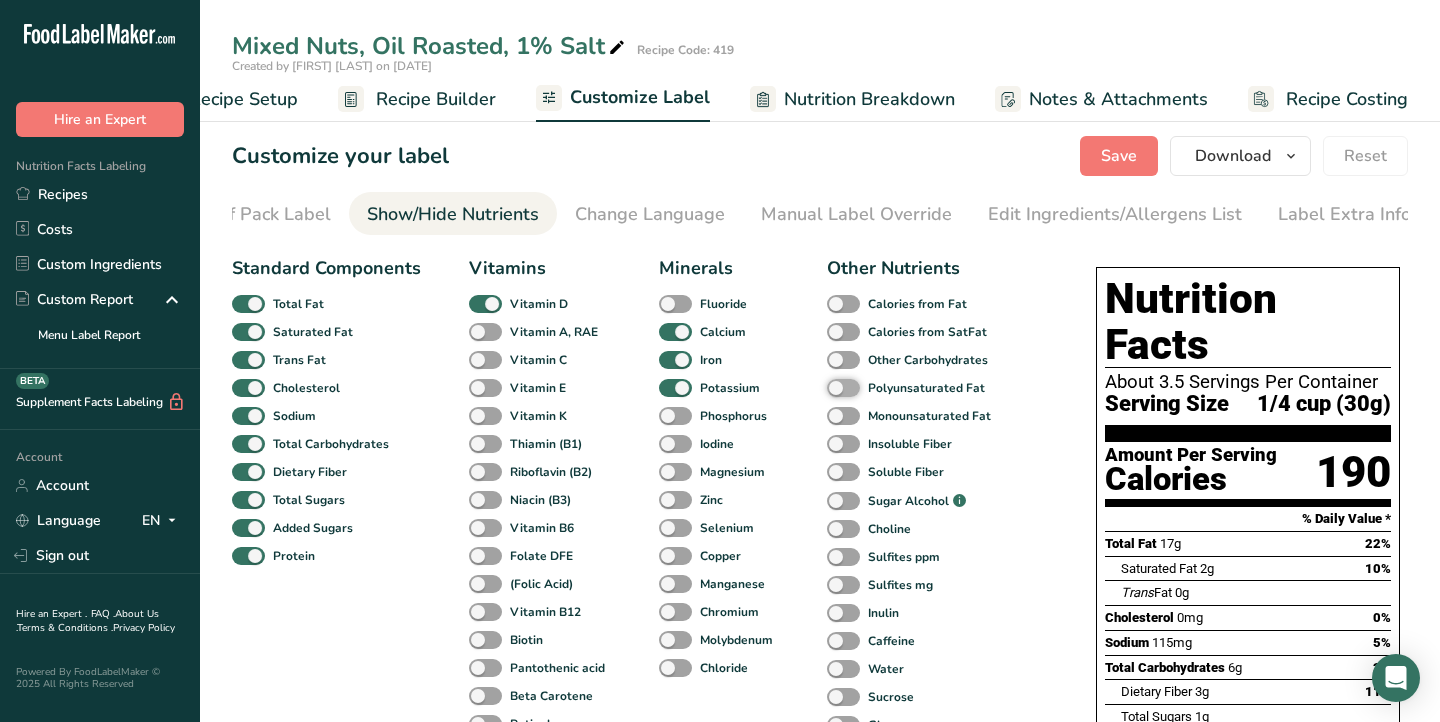 click on "Polyunsaturated Fat" at bounding box center (833, 387) 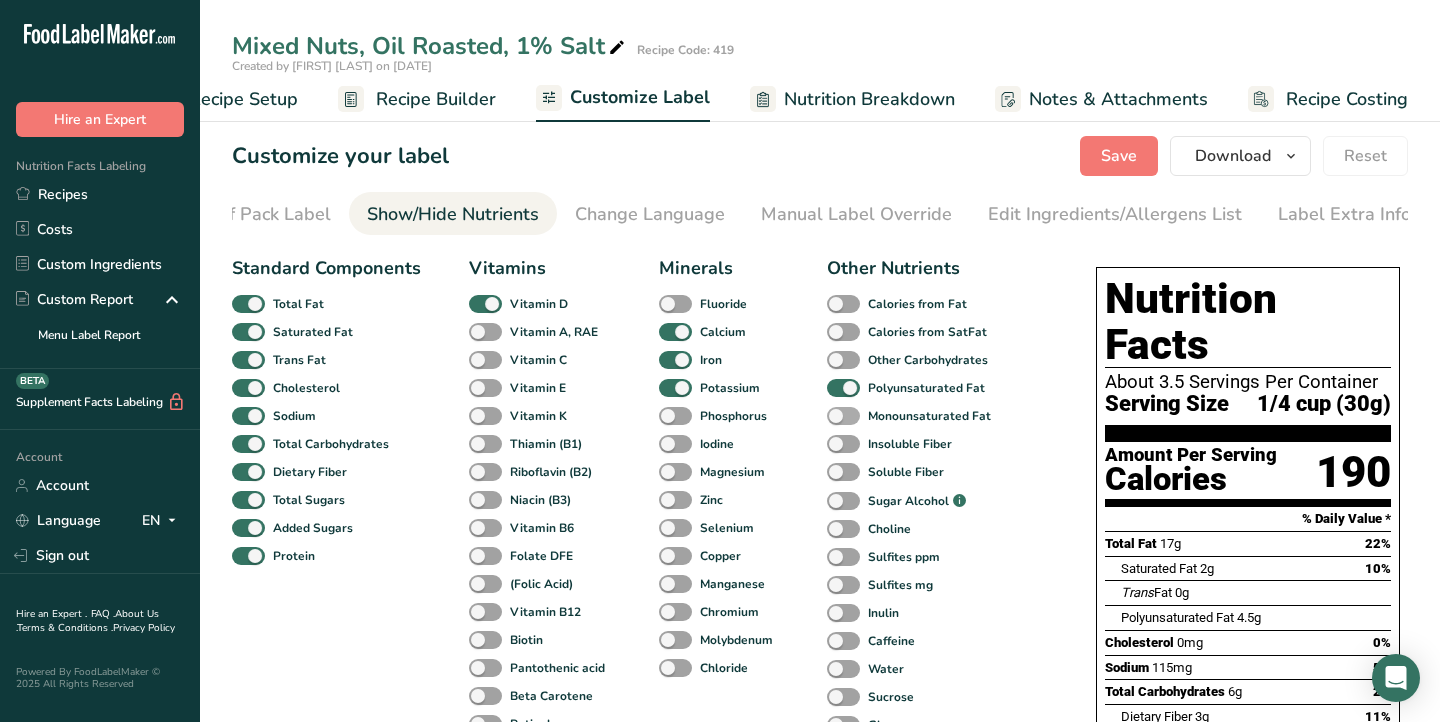 click at bounding box center (843, 416) 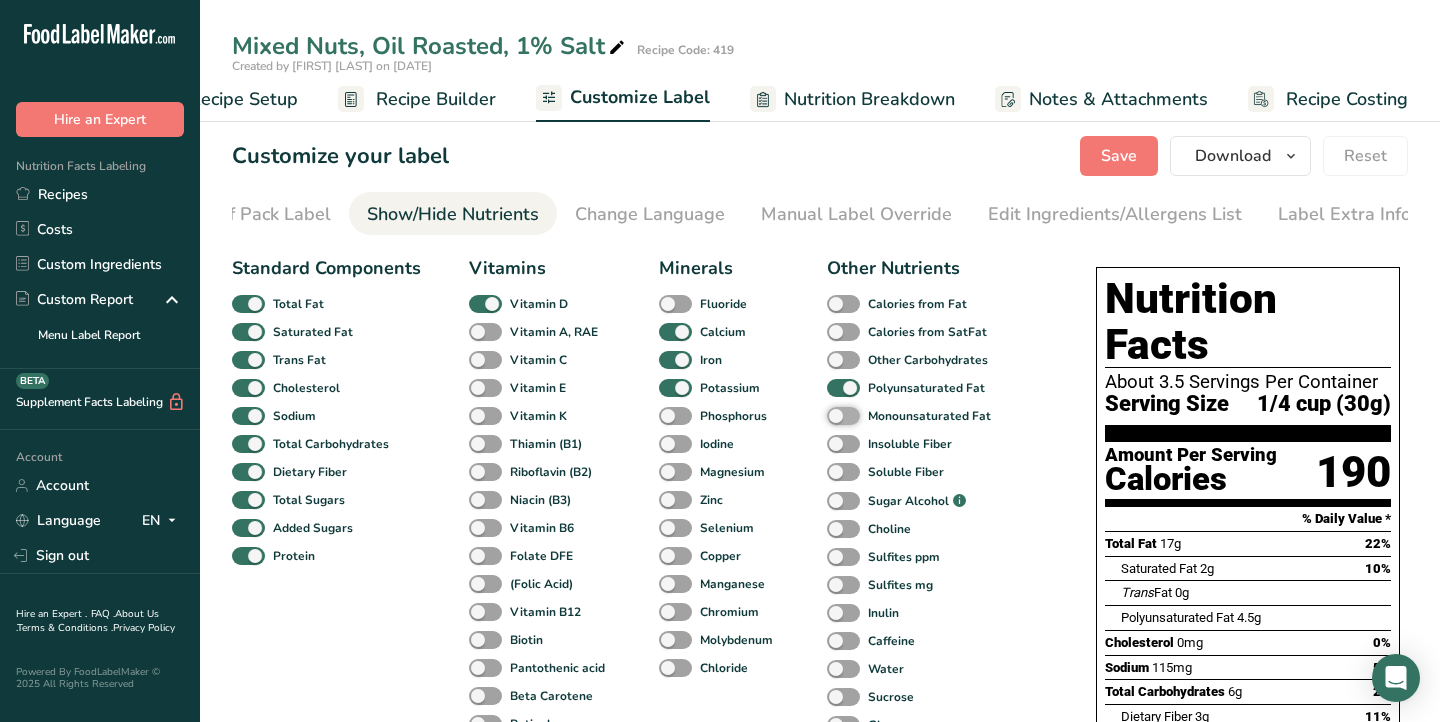 click on "Monounsaturated Fat" at bounding box center (833, 415) 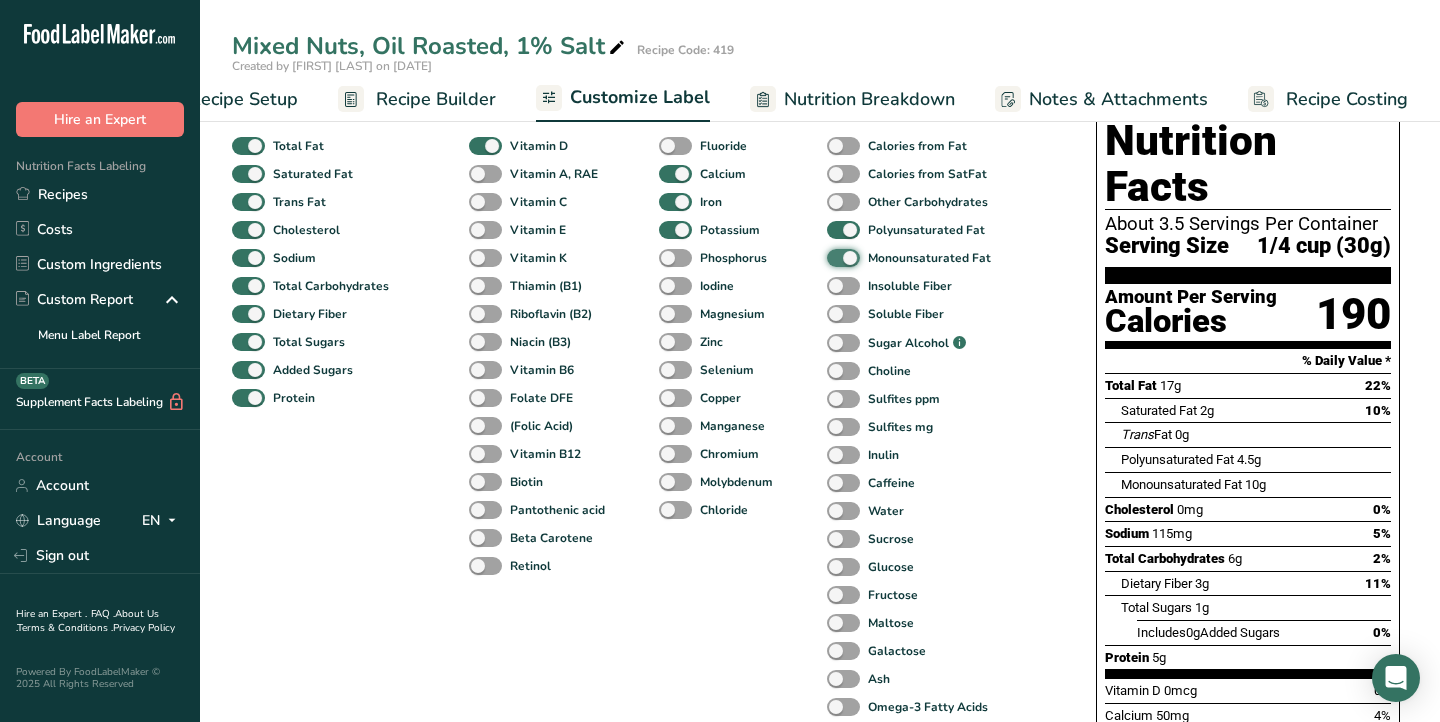scroll, scrollTop: 0, scrollLeft: 0, axis: both 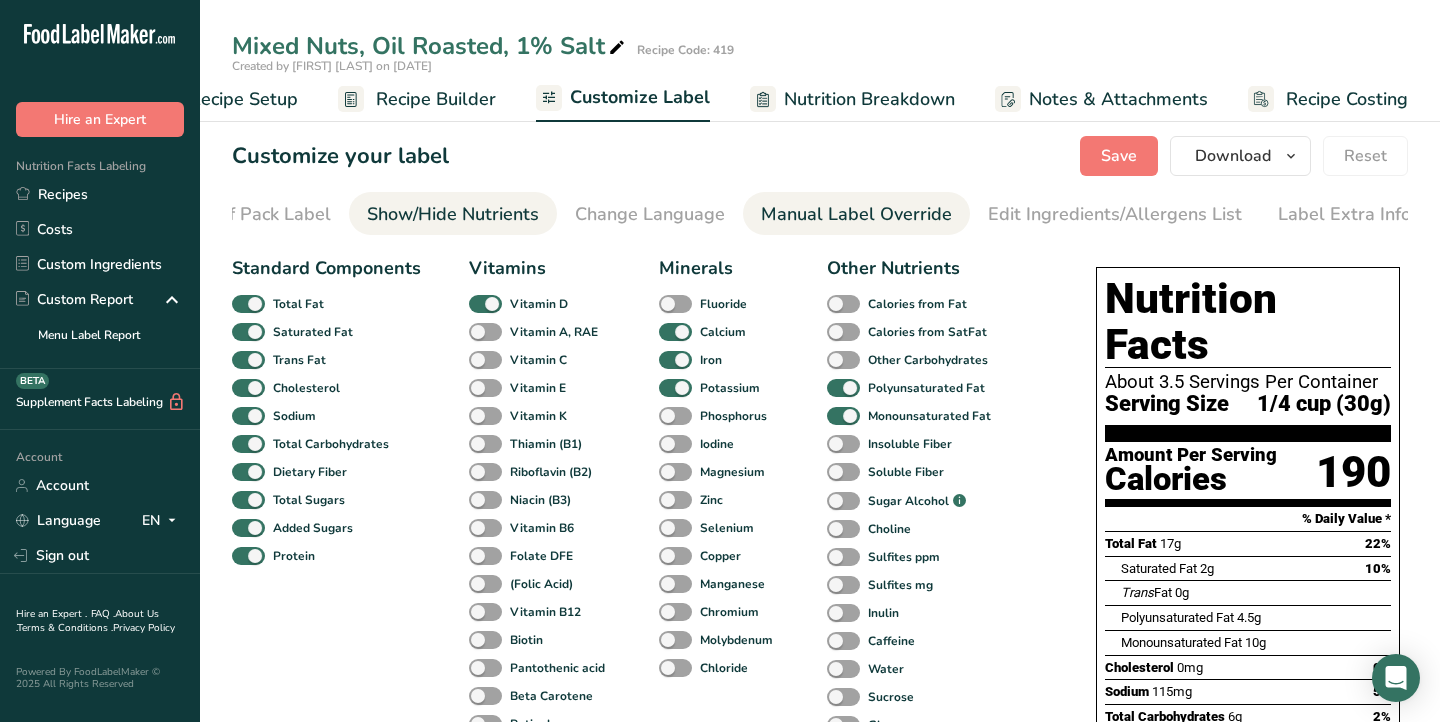 click on "Manual Label Override" at bounding box center [856, 214] 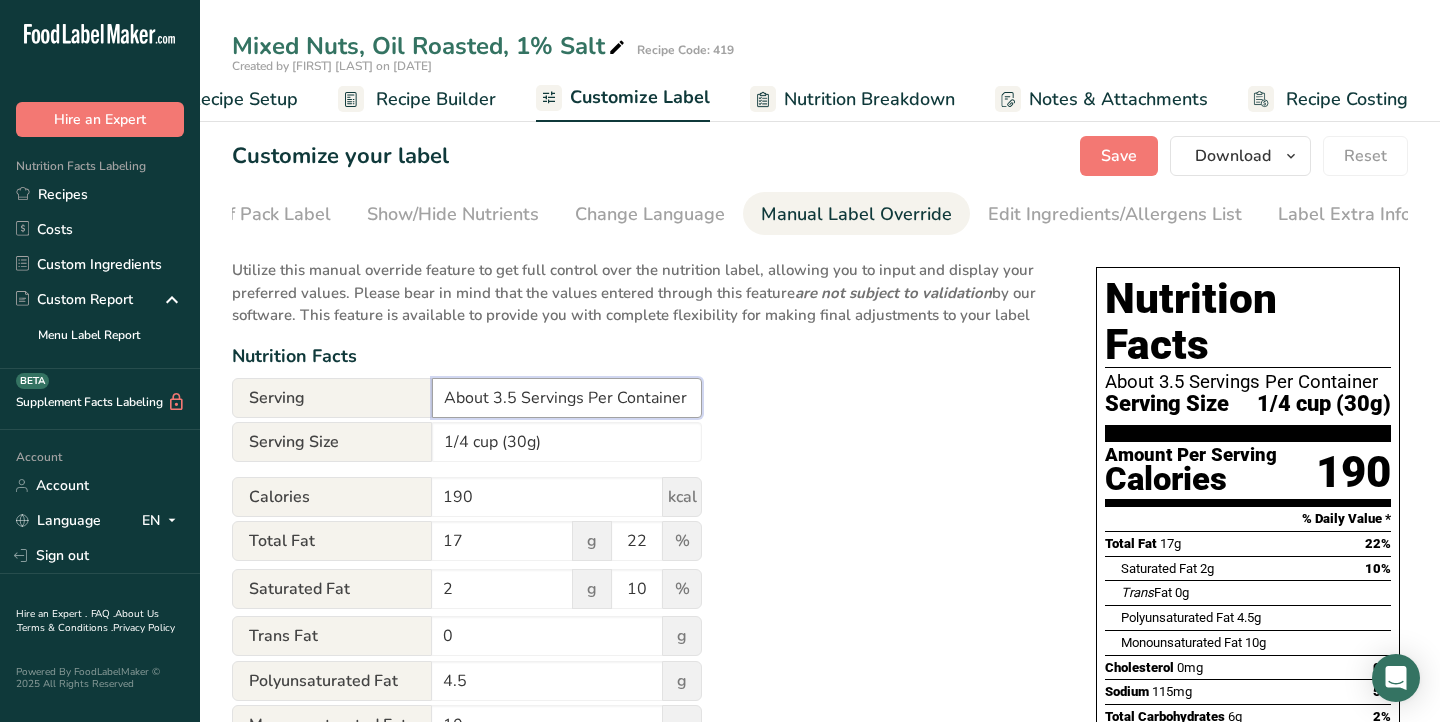 drag, startPoint x: 525, startPoint y: 408, endPoint x: 439, endPoint y: 406, distance: 86.023254 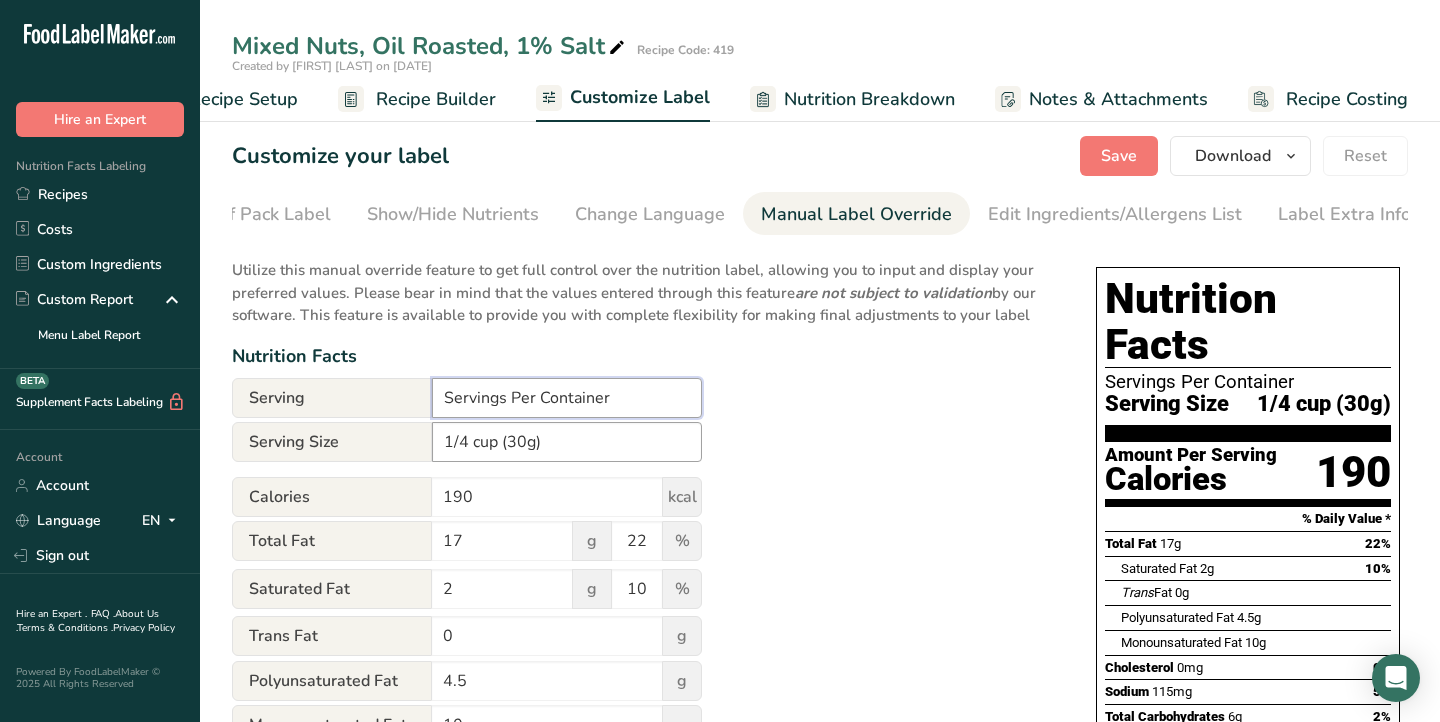 type on "Servings Per Container" 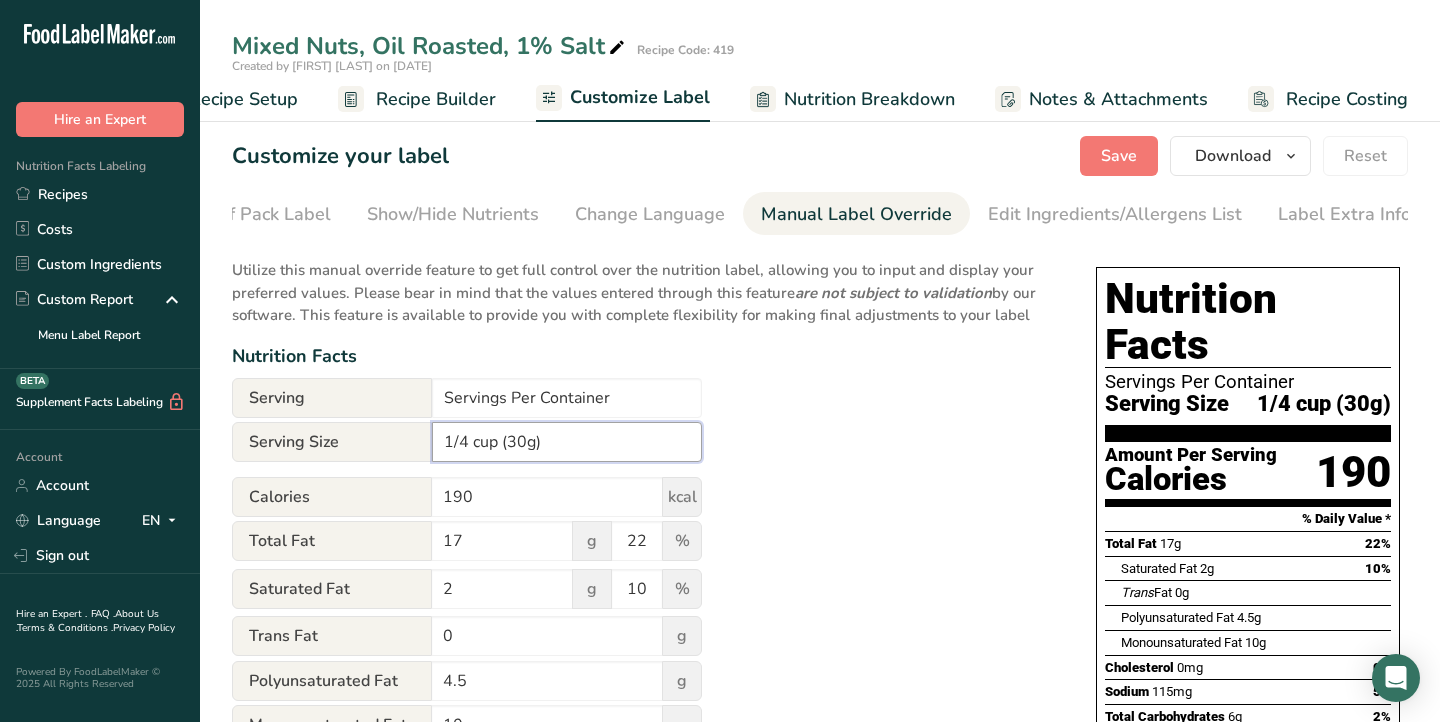 click on "1/4 cup (30g)" at bounding box center [567, 442] 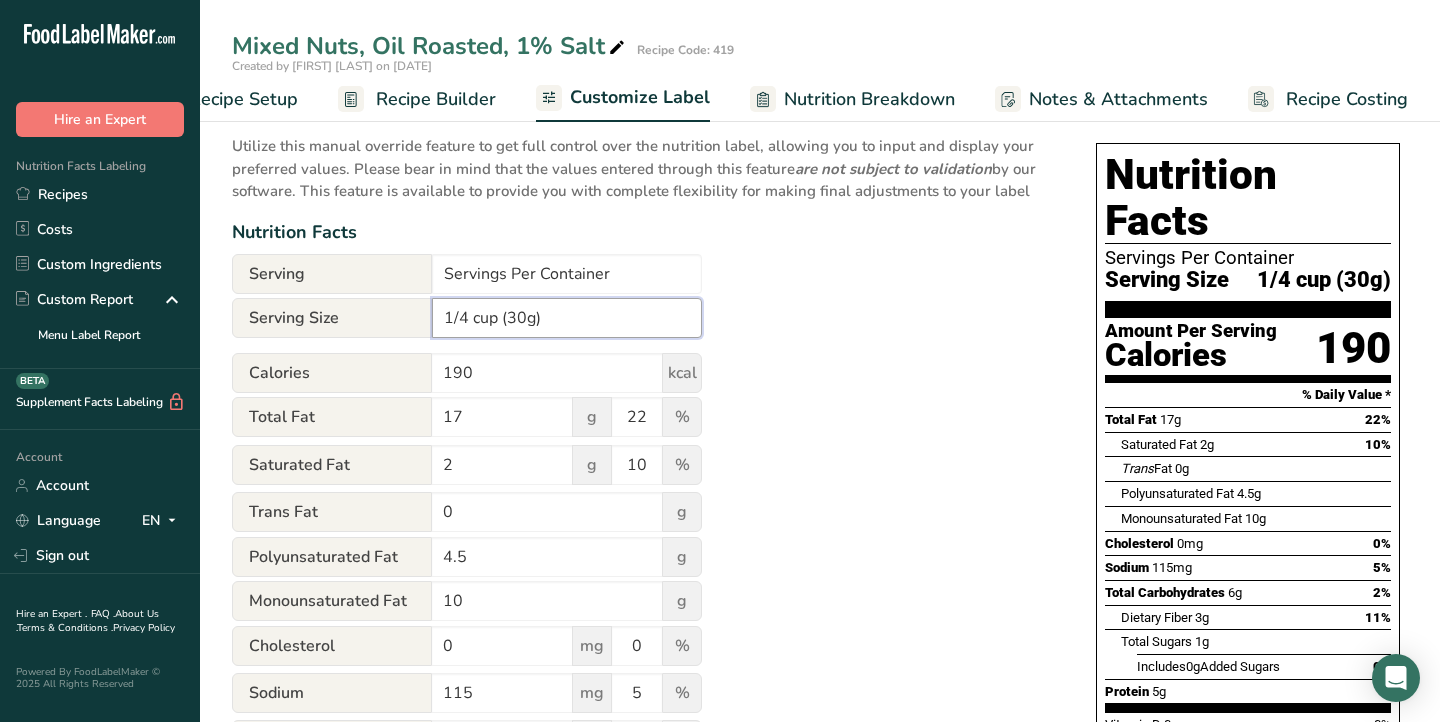 scroll, scrollTop: 152, scrollLeft: 0, axis: vertical 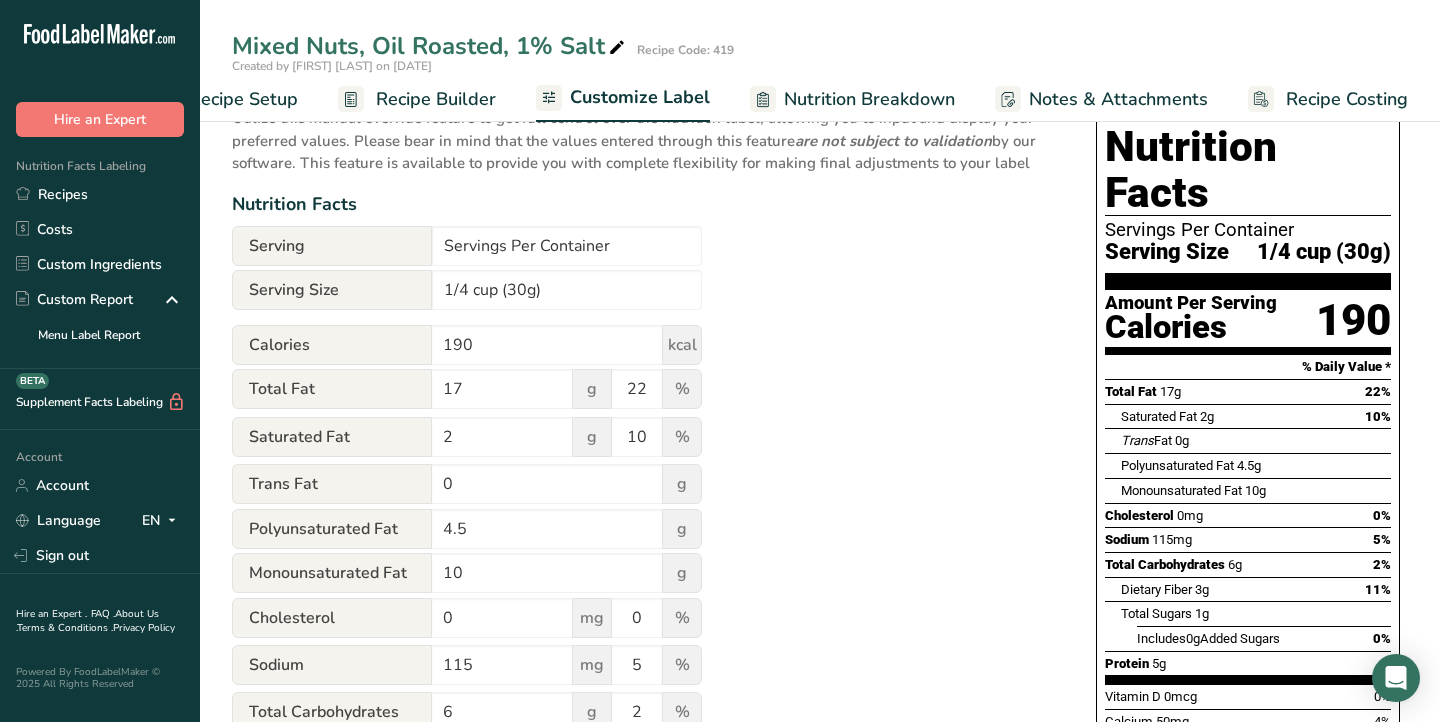click on "Utilize this manual override feature to get full control over the nutrition label, allowing you to input and display your preferred values. Please bear in mind that the values entered through this feature
are not subject to validation
by our software. This feature is available to provide you with complete flexibility for making final adjustments to your label
Nutrition Facts
Serving
Servings Per Container
Serving Size
1/4 cup (30g)
Calories
190
kcal
Total Fat
17
g
22
%
Saturated Fat
2
g
10
%
Trans Fat
0
g
Polyunsaturated Fat
4.5
g
Monounsaturated Fat
10
g
0
mg" at bounding box center (644, 629) 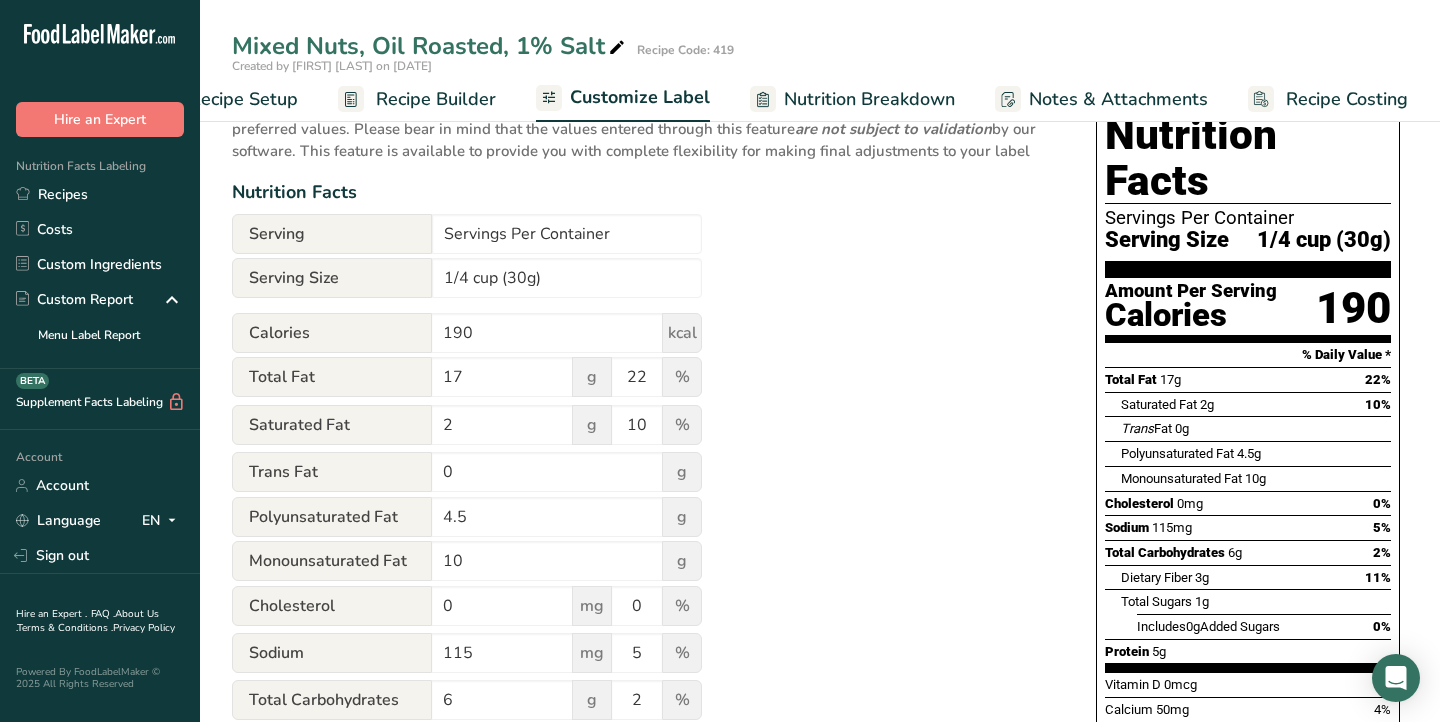 scroll, scrollTop: 160, scrollLeft: 0, axis: vertical 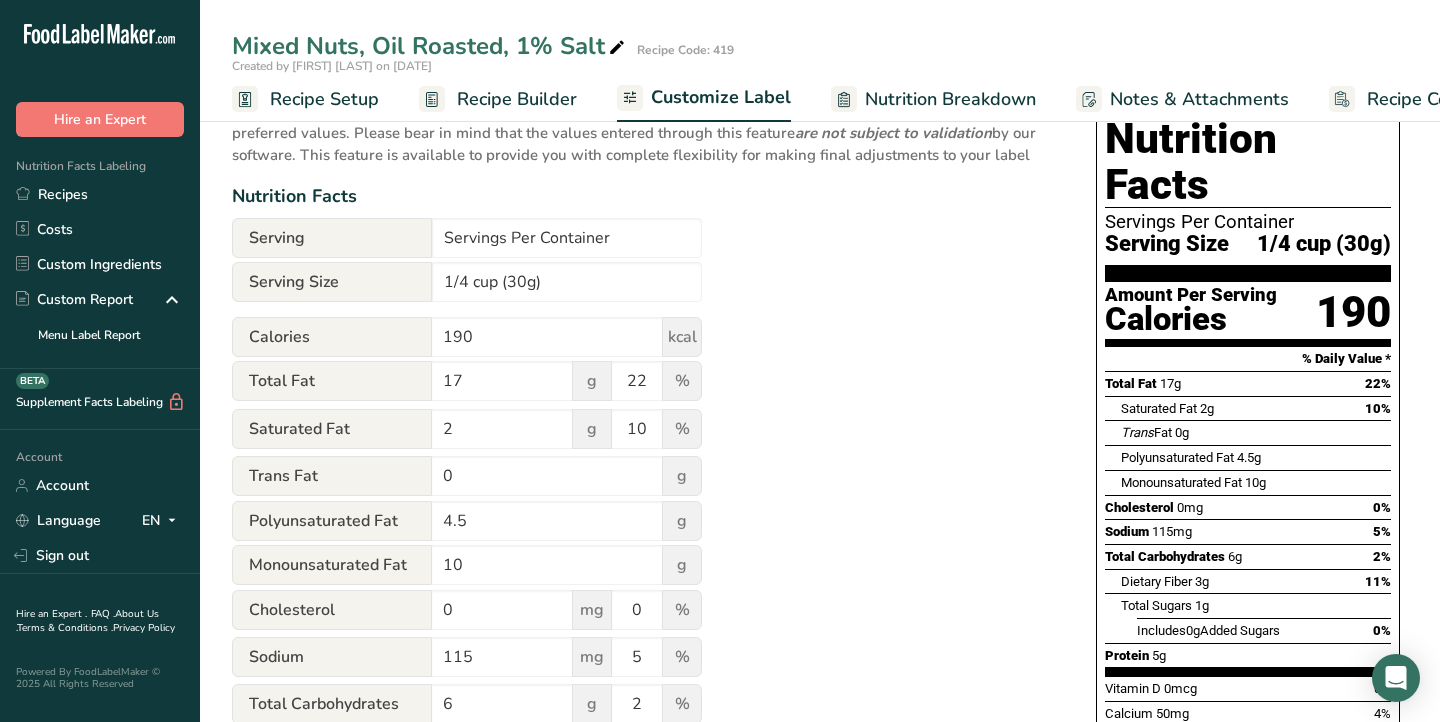 click on "Recipe Builder" at bounding box center [517, 99] 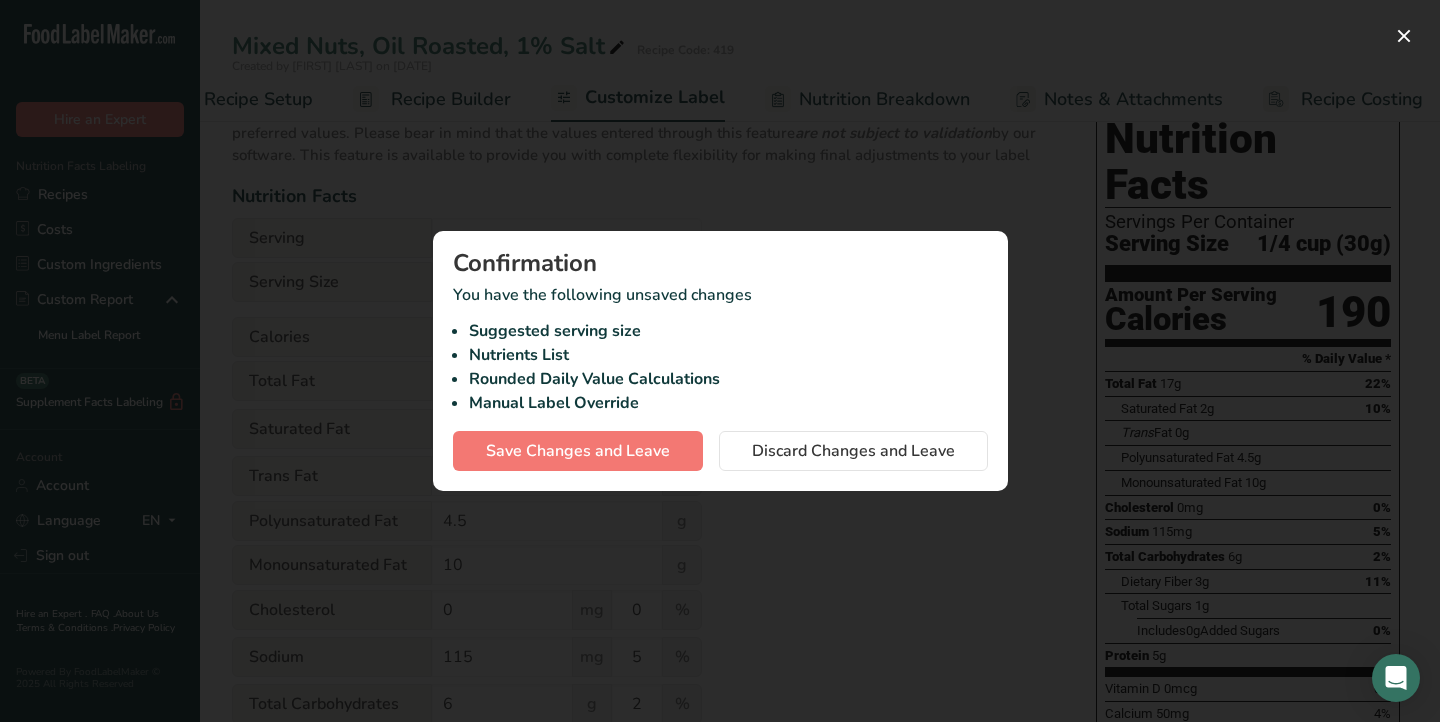 scroll, scrollTop: 0, scrollLeft: 81, axis: horizontal 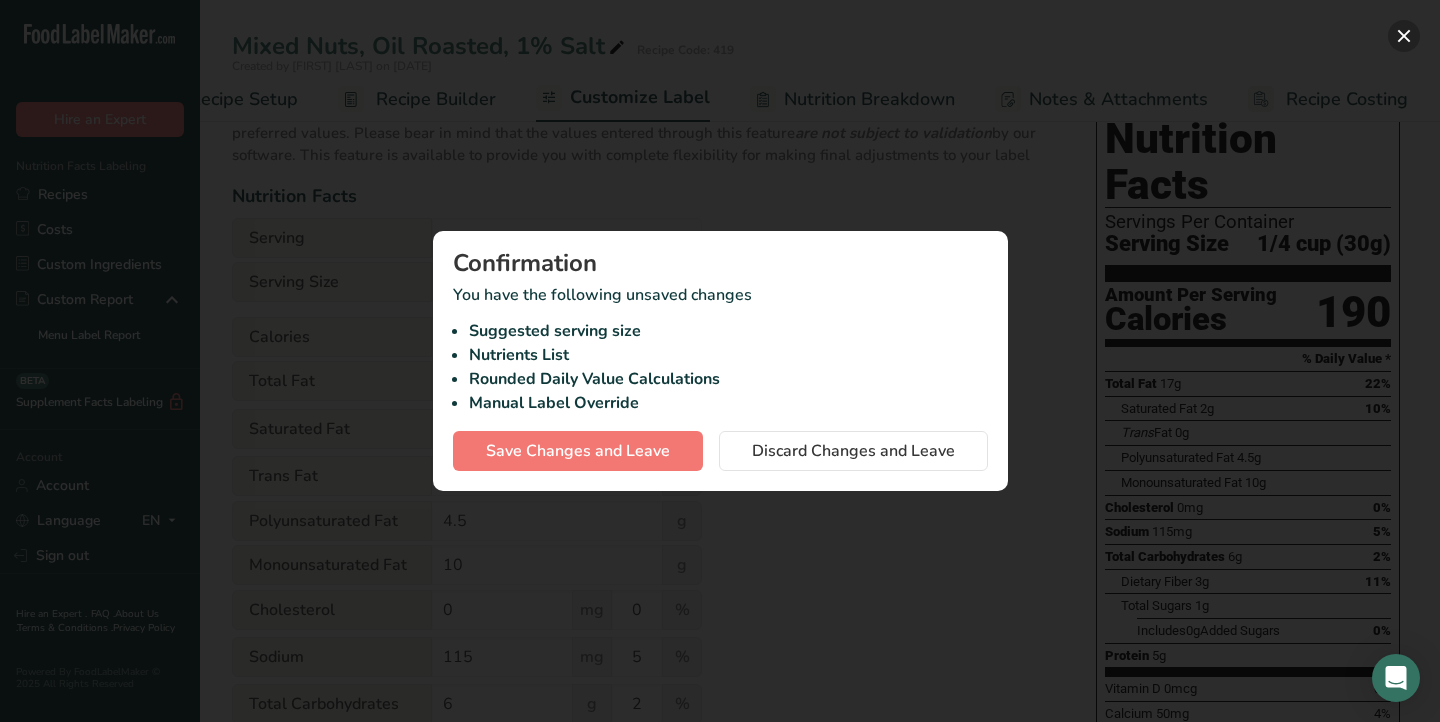 click at bounding box center (1404, 36) 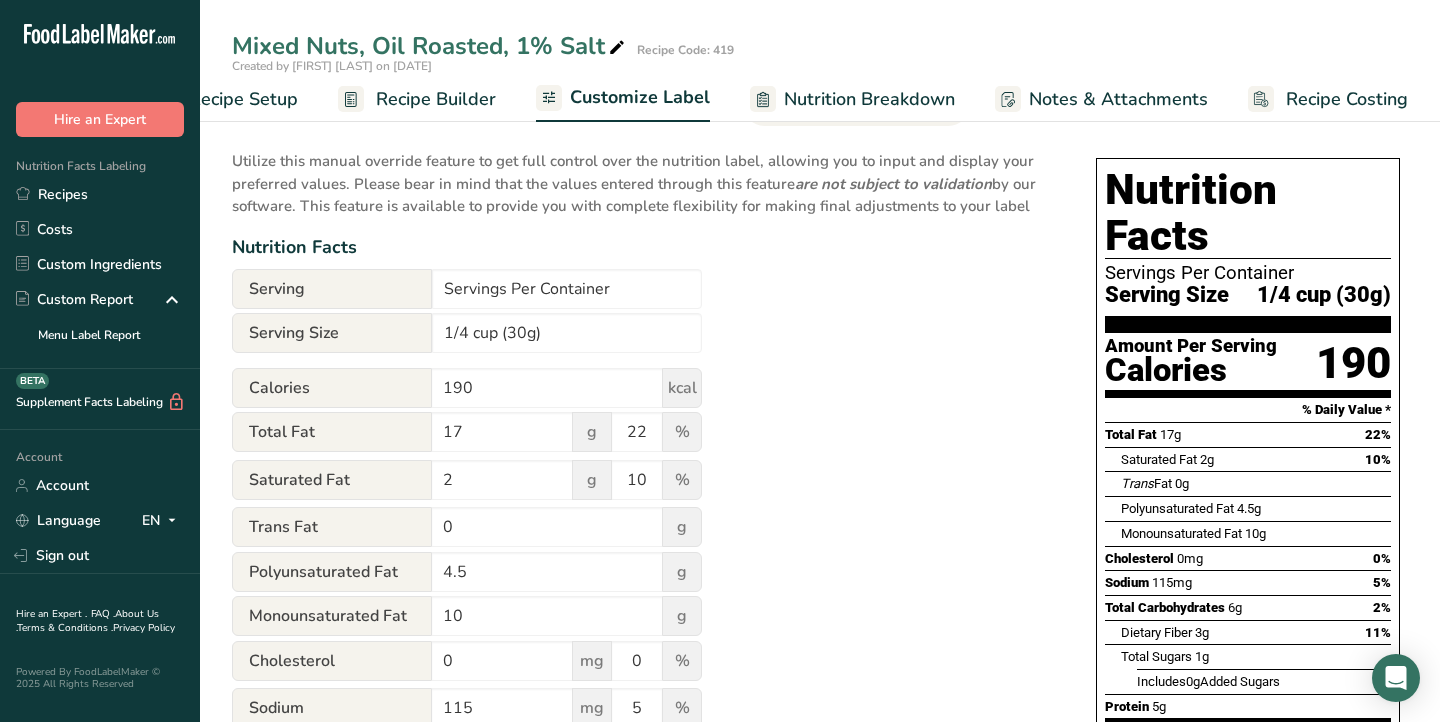 scroll, scrollTop: 0, scrollLeft: 0, axis: both 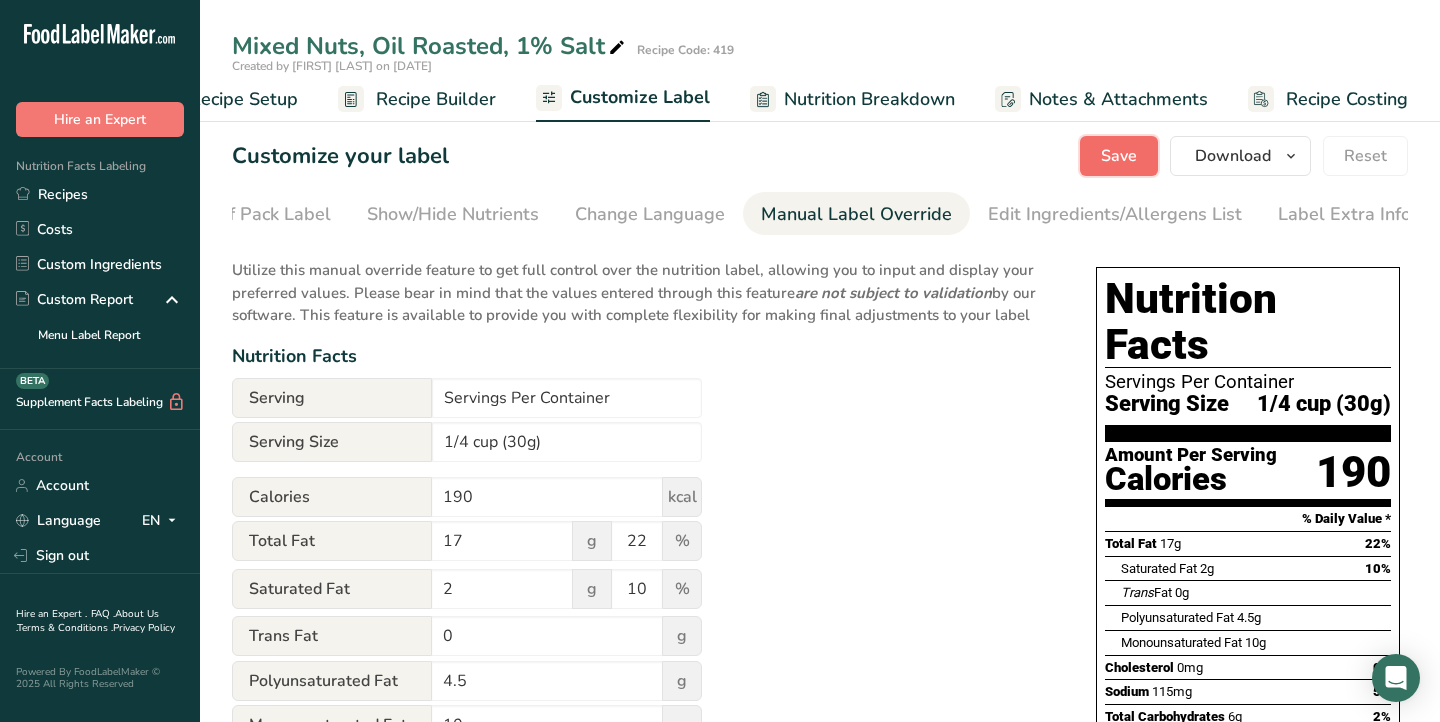 click on "Save" at bounding box center [1119, 156] 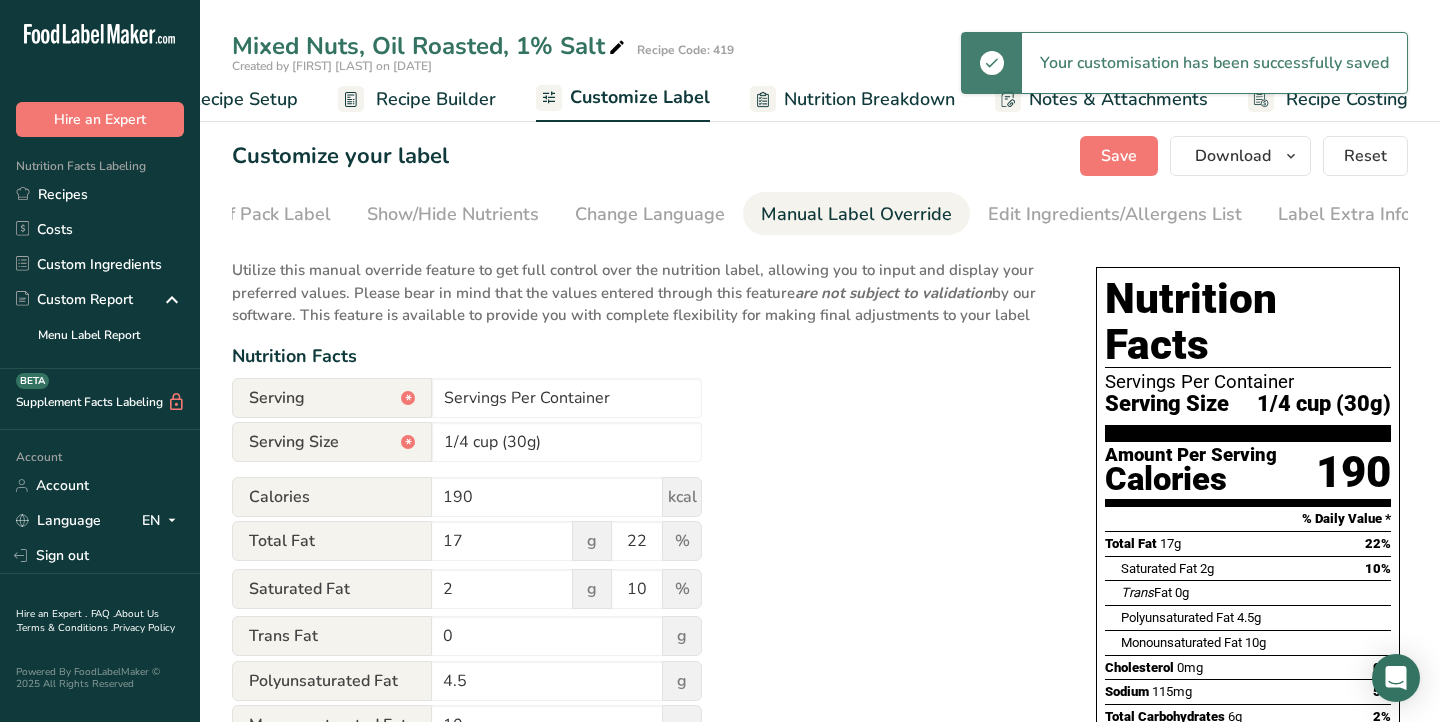 click on "Nutrition Breakdown" at bounding box center (869, 99) 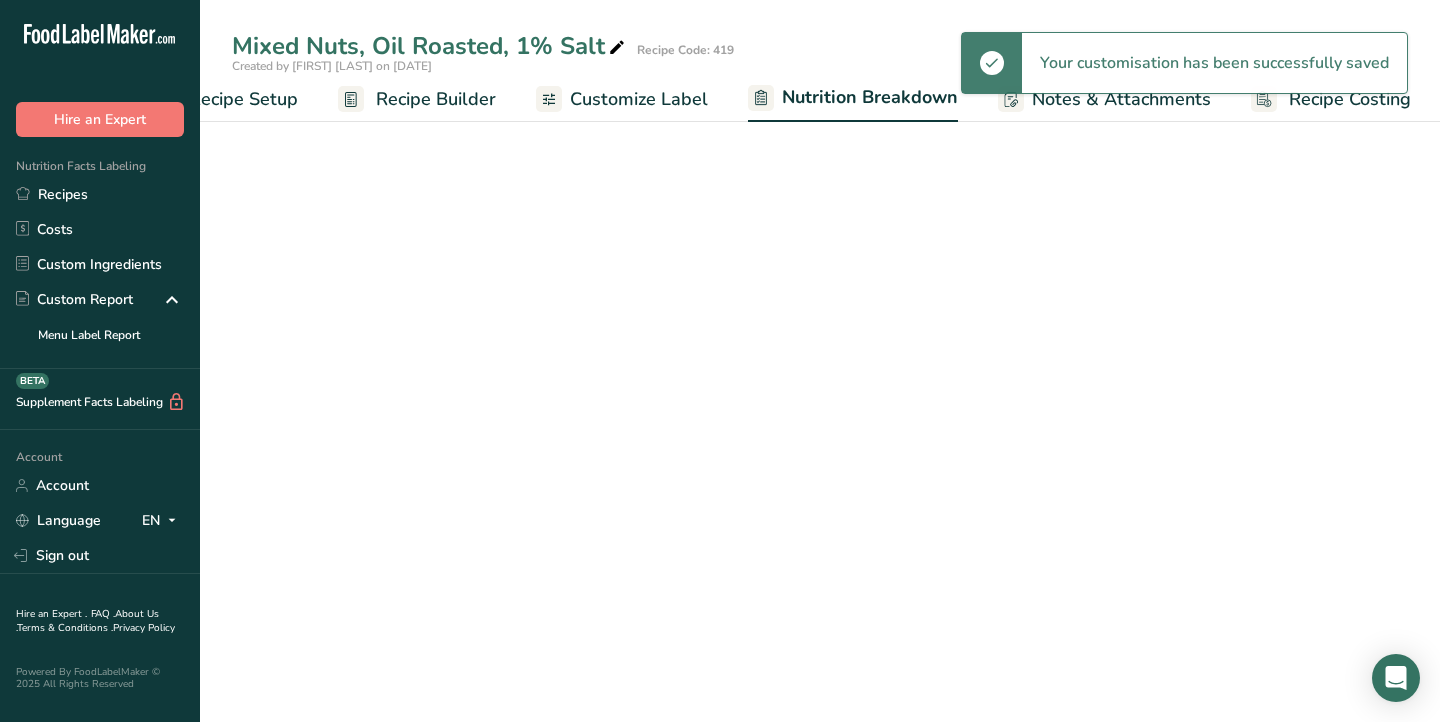 scroll, scrollTop: 0, scrollLeft: 83, axis: horizontal 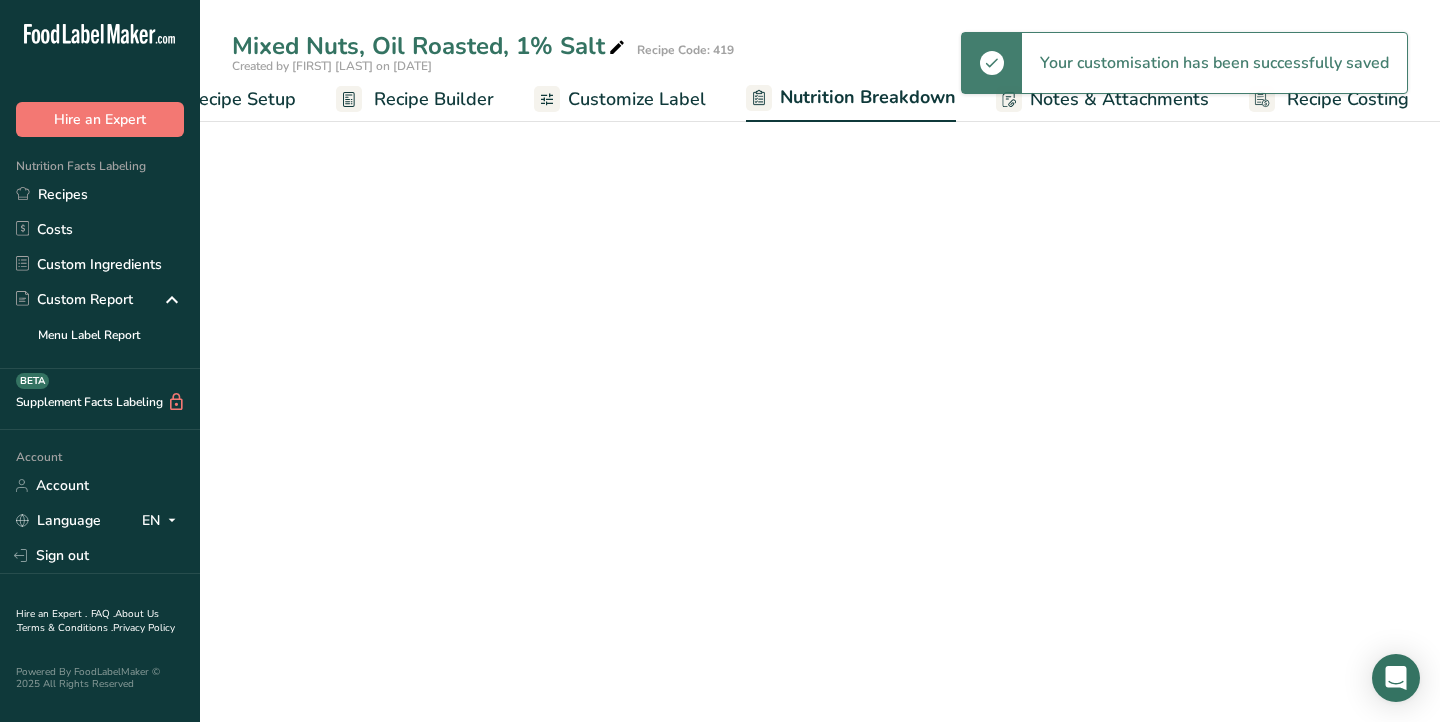 select on "Calories" 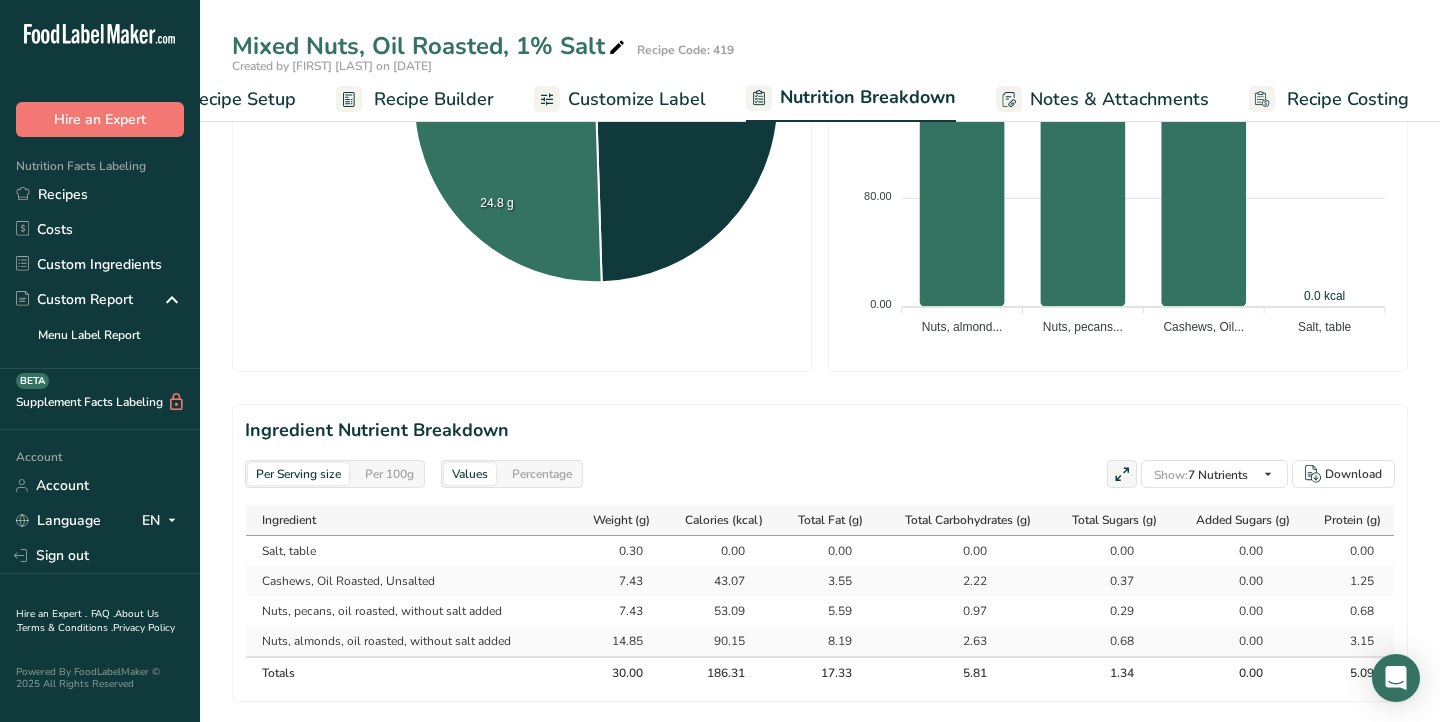 scroll, scrollTop: 738, scrollLeft: 0, axis: vertical 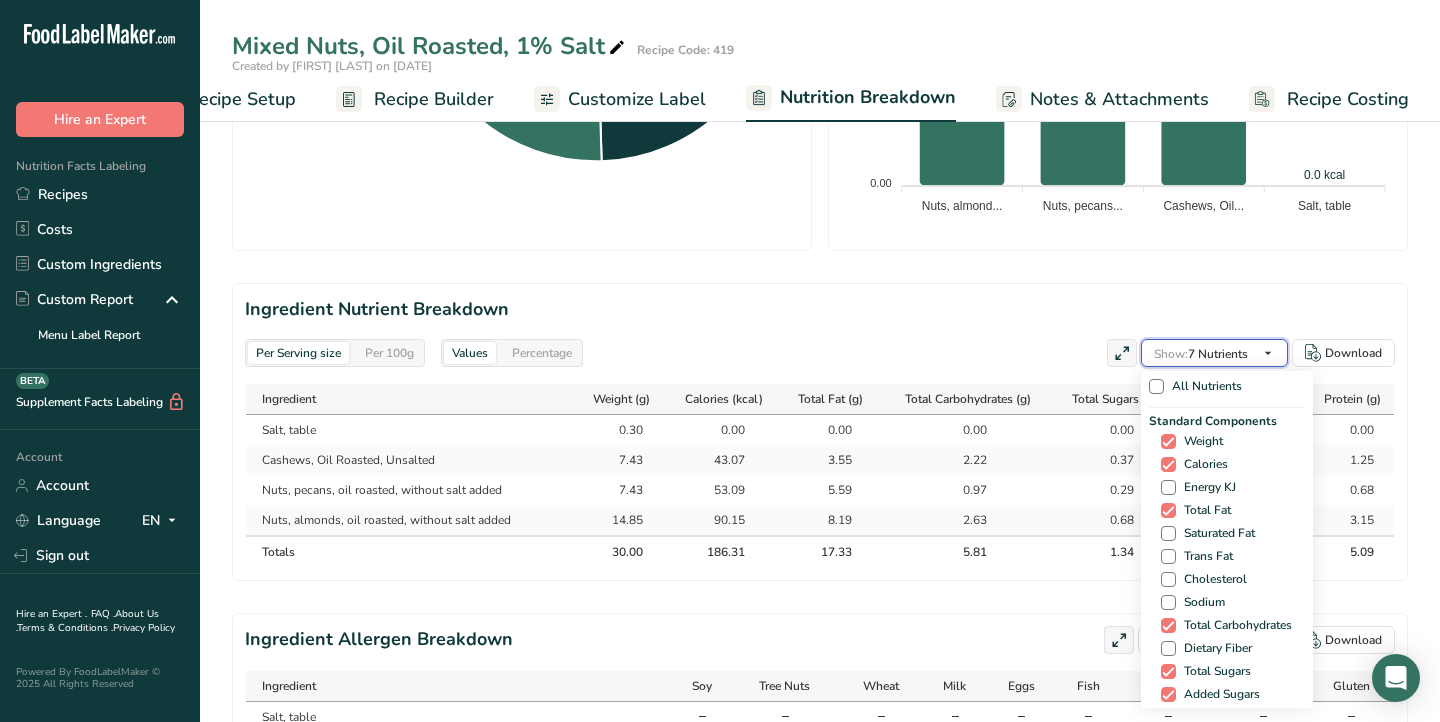 click on "Show:
7 Nutrients" at bounding box center (1201, 353) 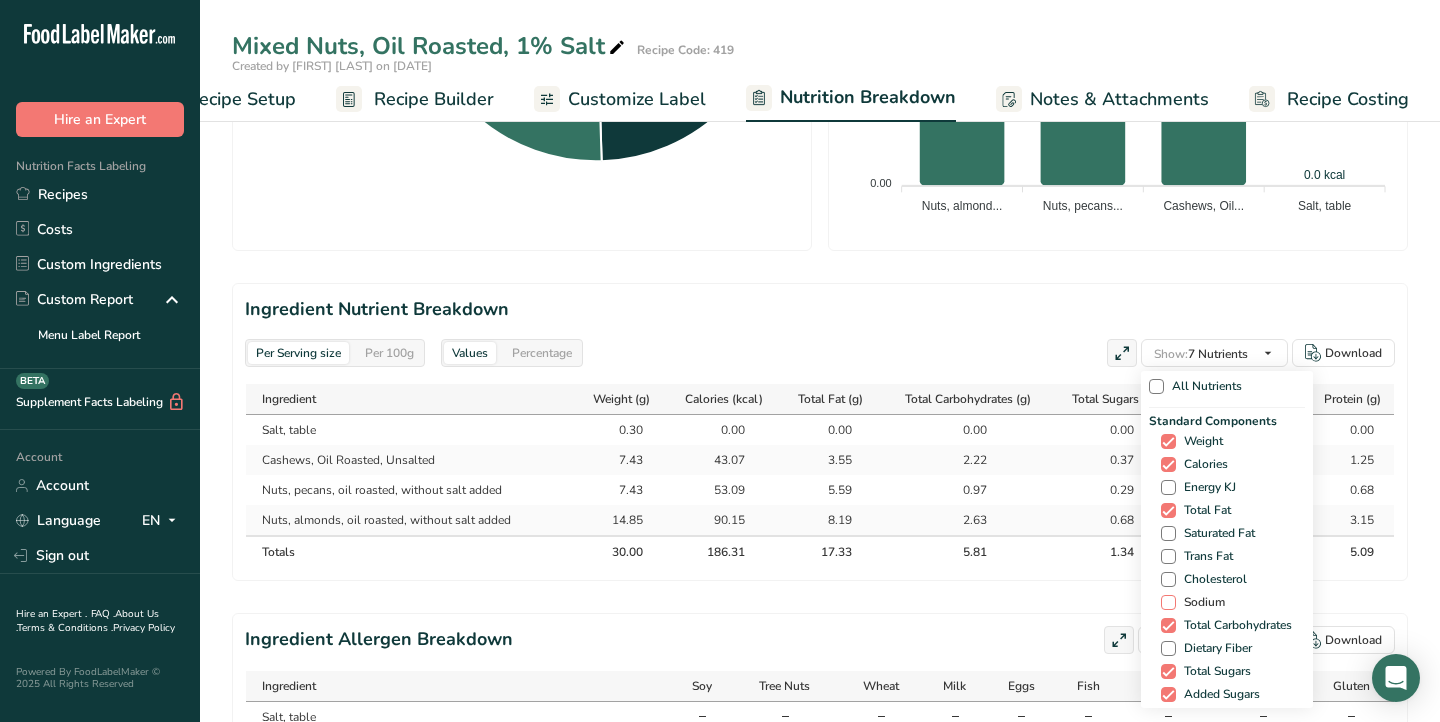 click at bounding box center (1168, 602) 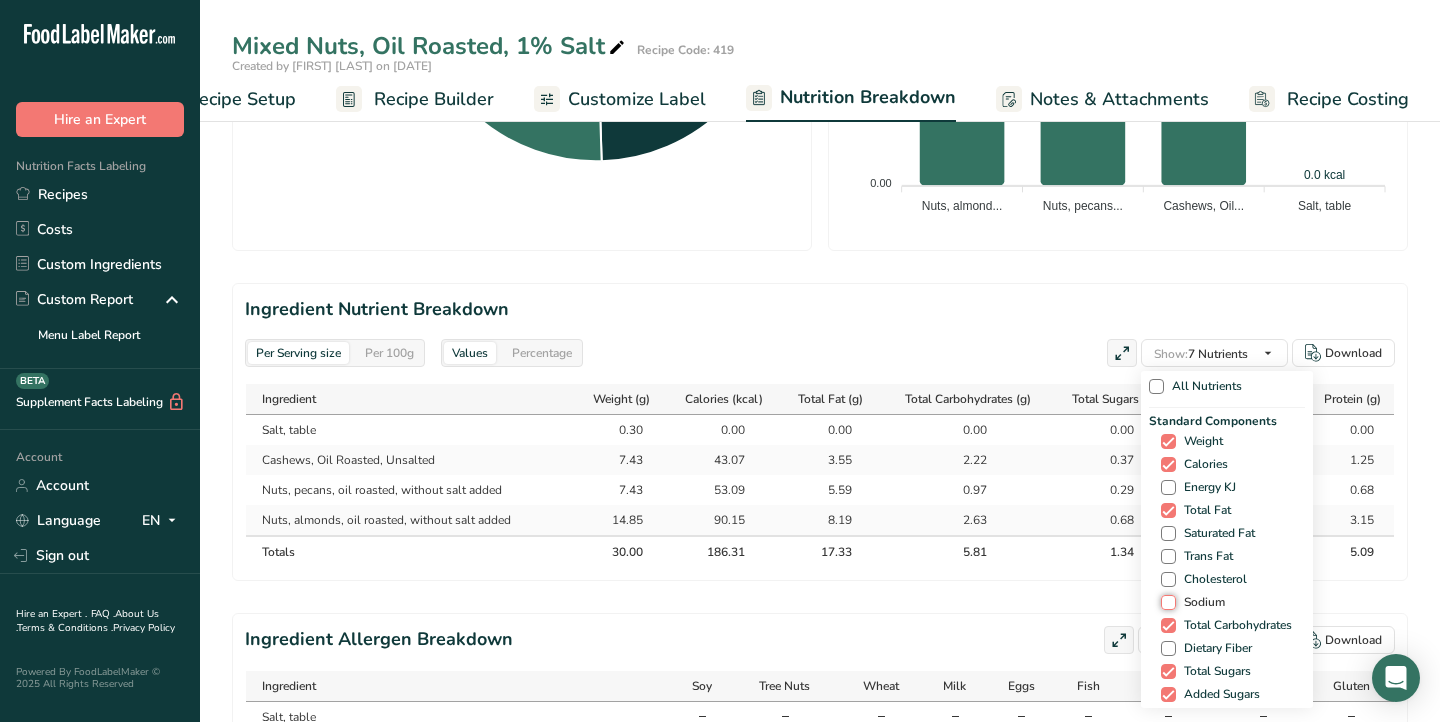 click on "Sodium" at bounding box center [1167, 602] 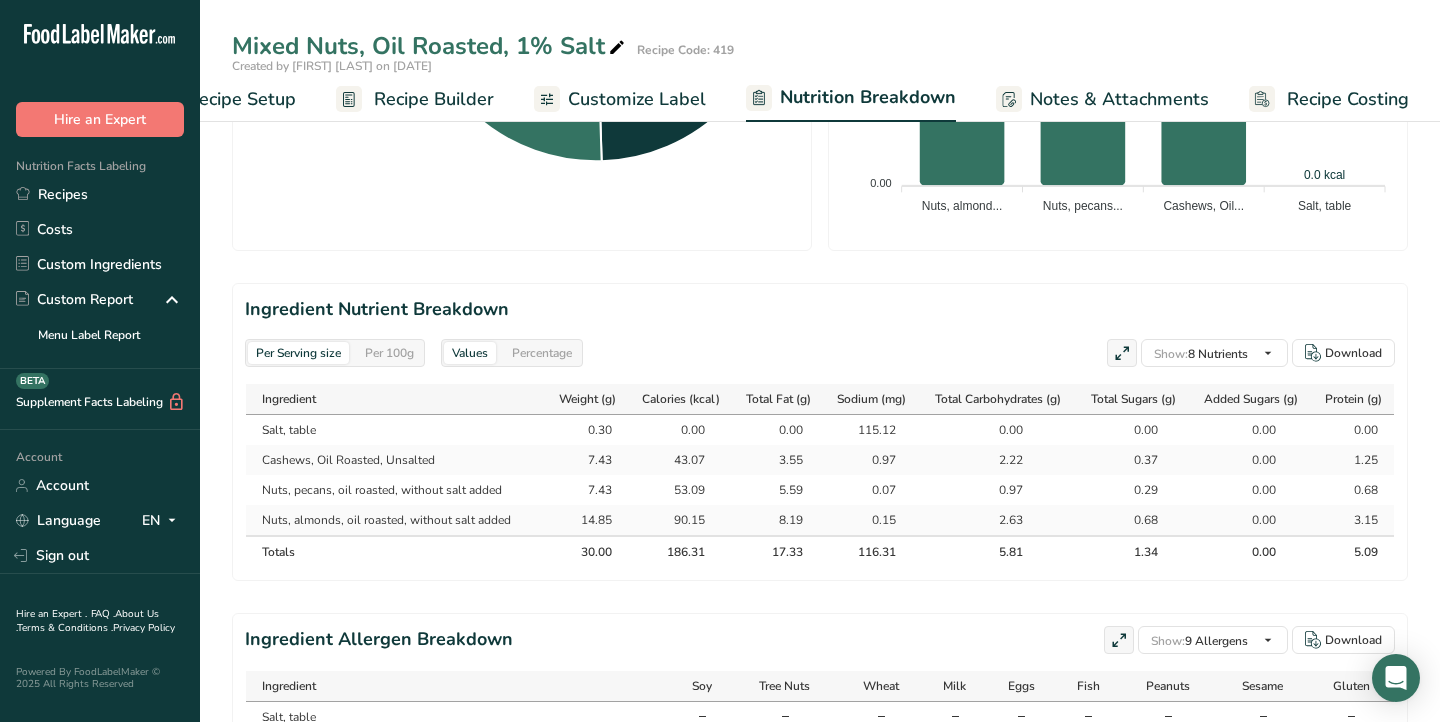 click on "Customize Label" at bounding box center [637, 99] 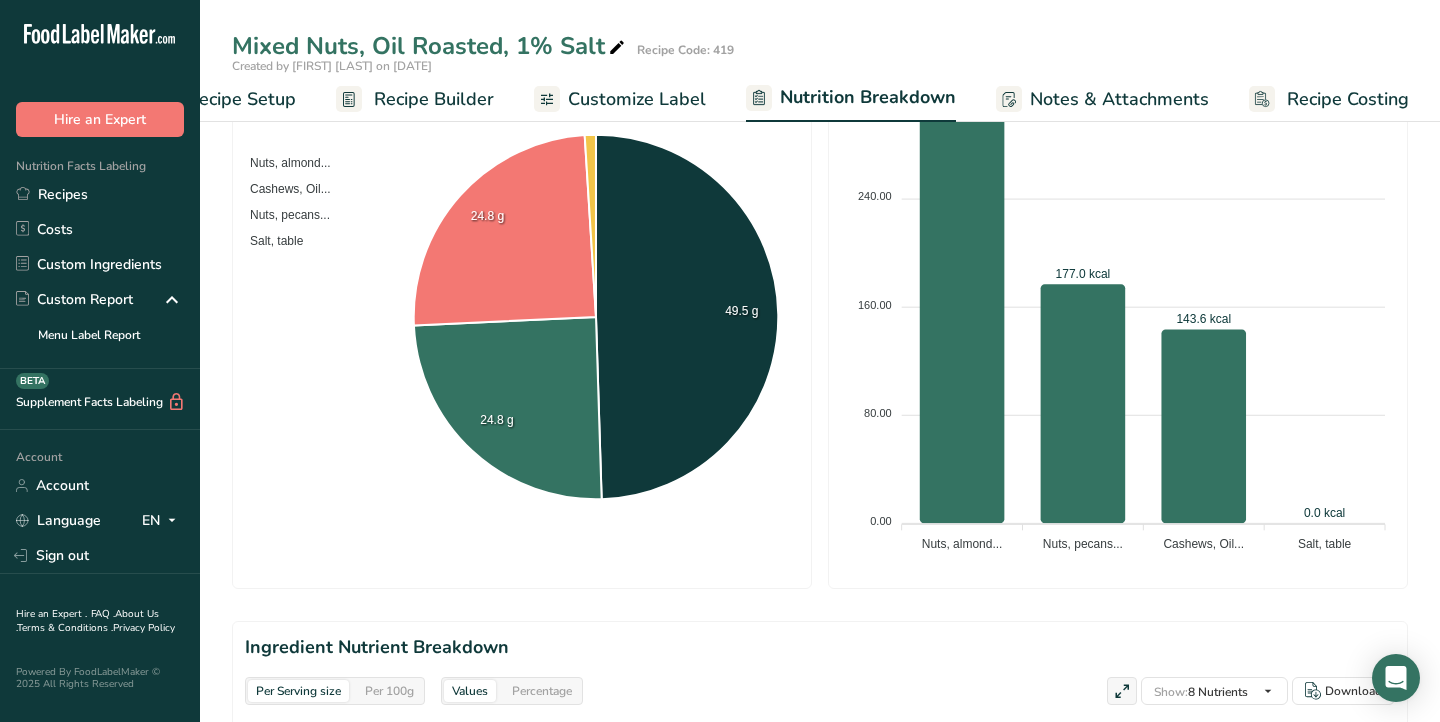 scroll, scrollTop: 0, scrollLeft: 81, axis: horizontal 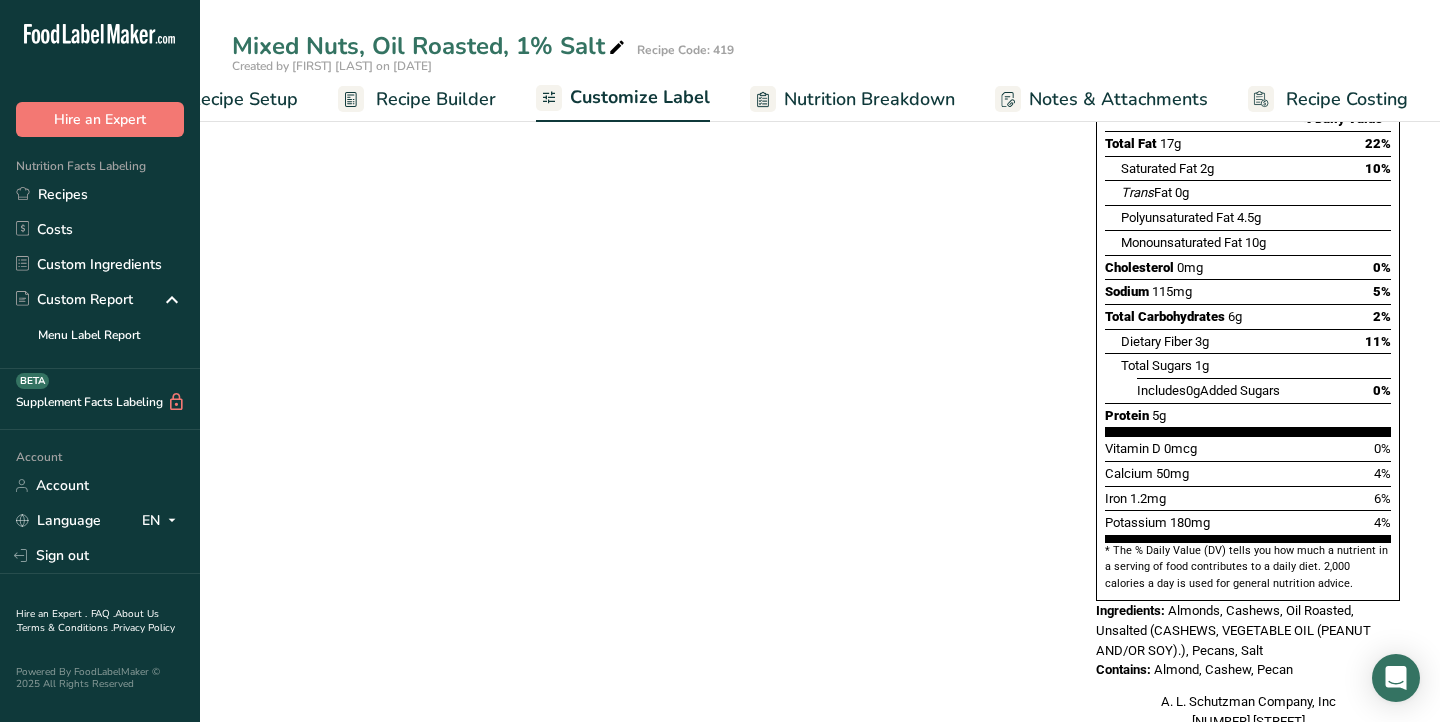 click on "Recipe Builder" at bounding box center [436, 99] 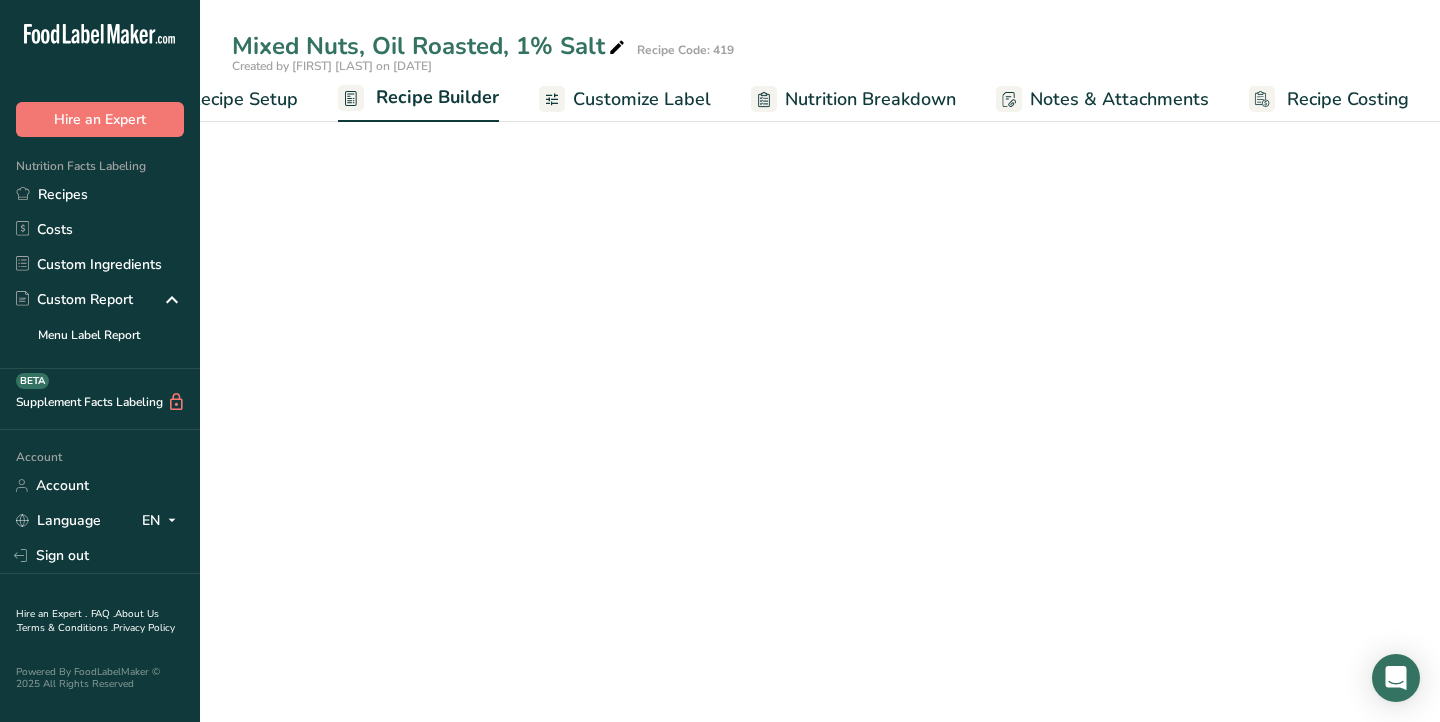 scroll, scrollTop: 0, scrollLeft: 81, axis: horizontal 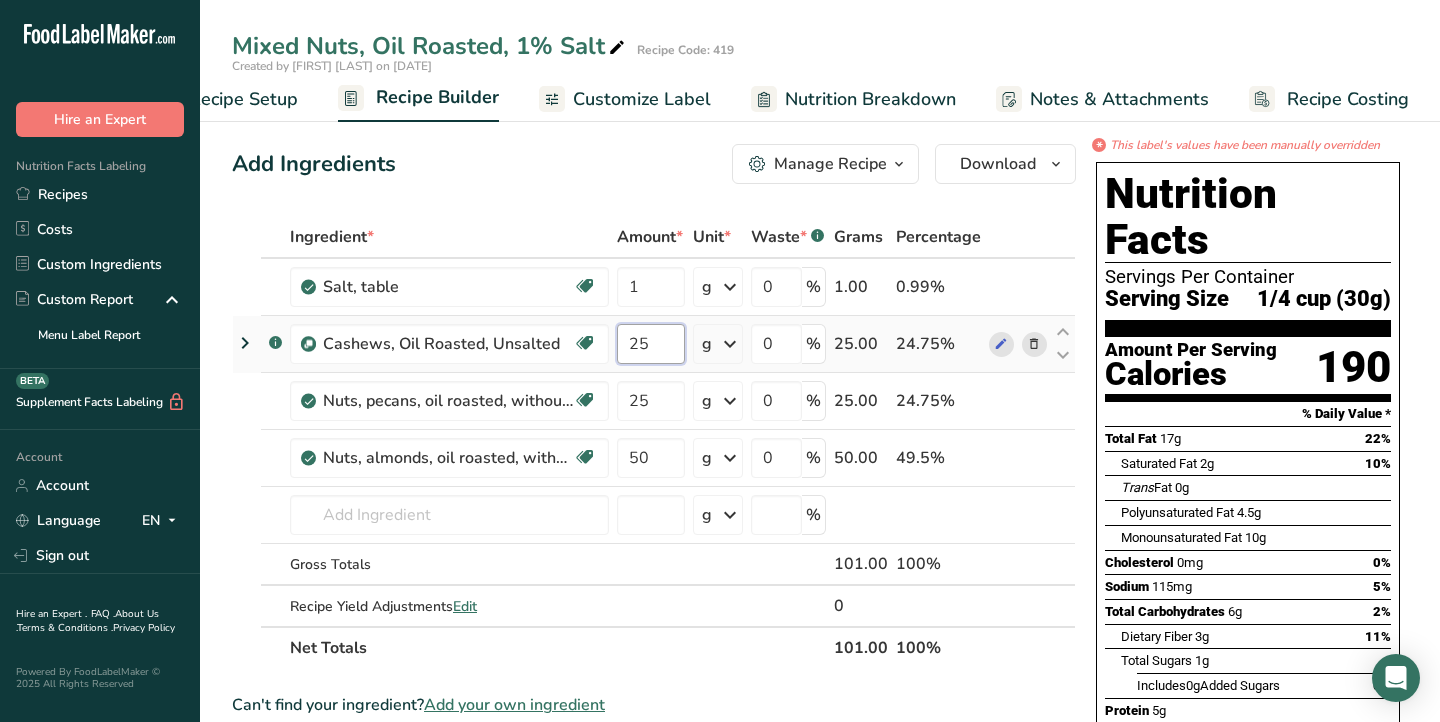 click on "25" at bounding box center (651, 344) 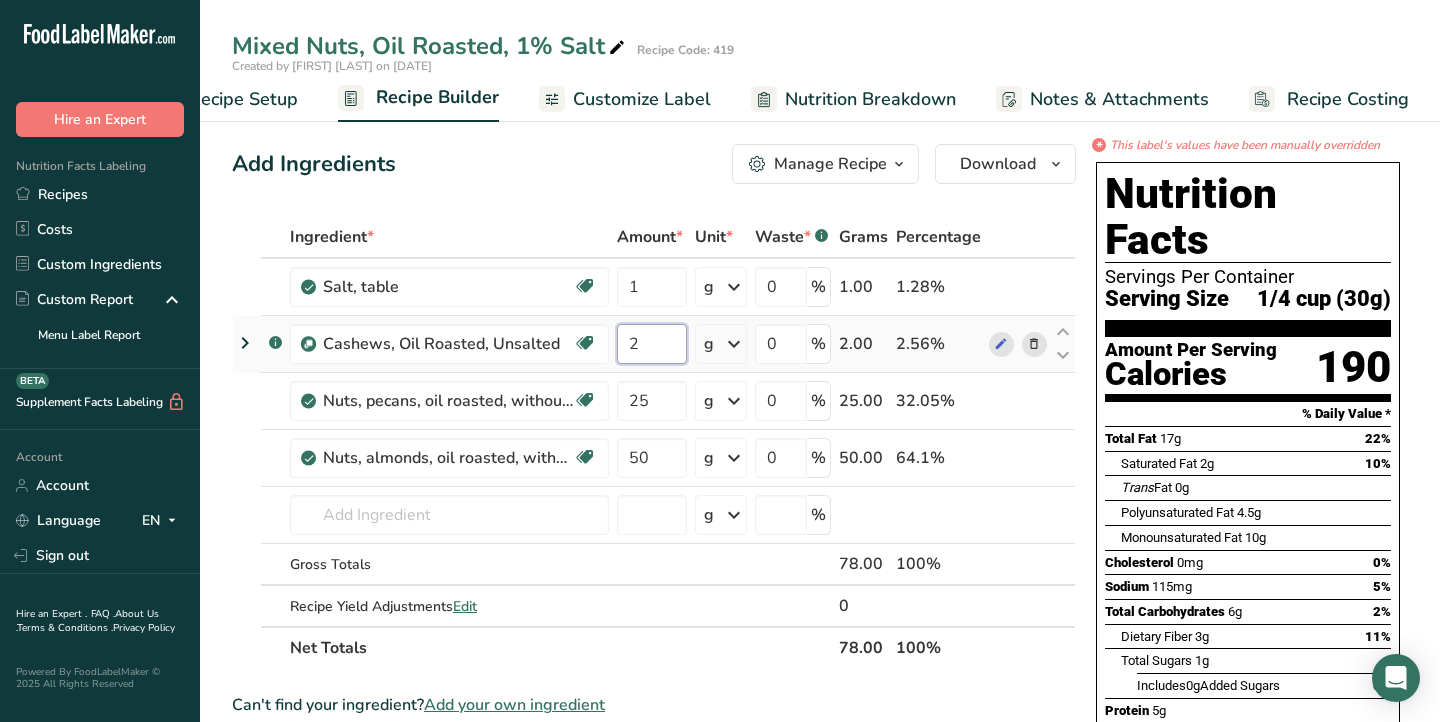 type on "25" 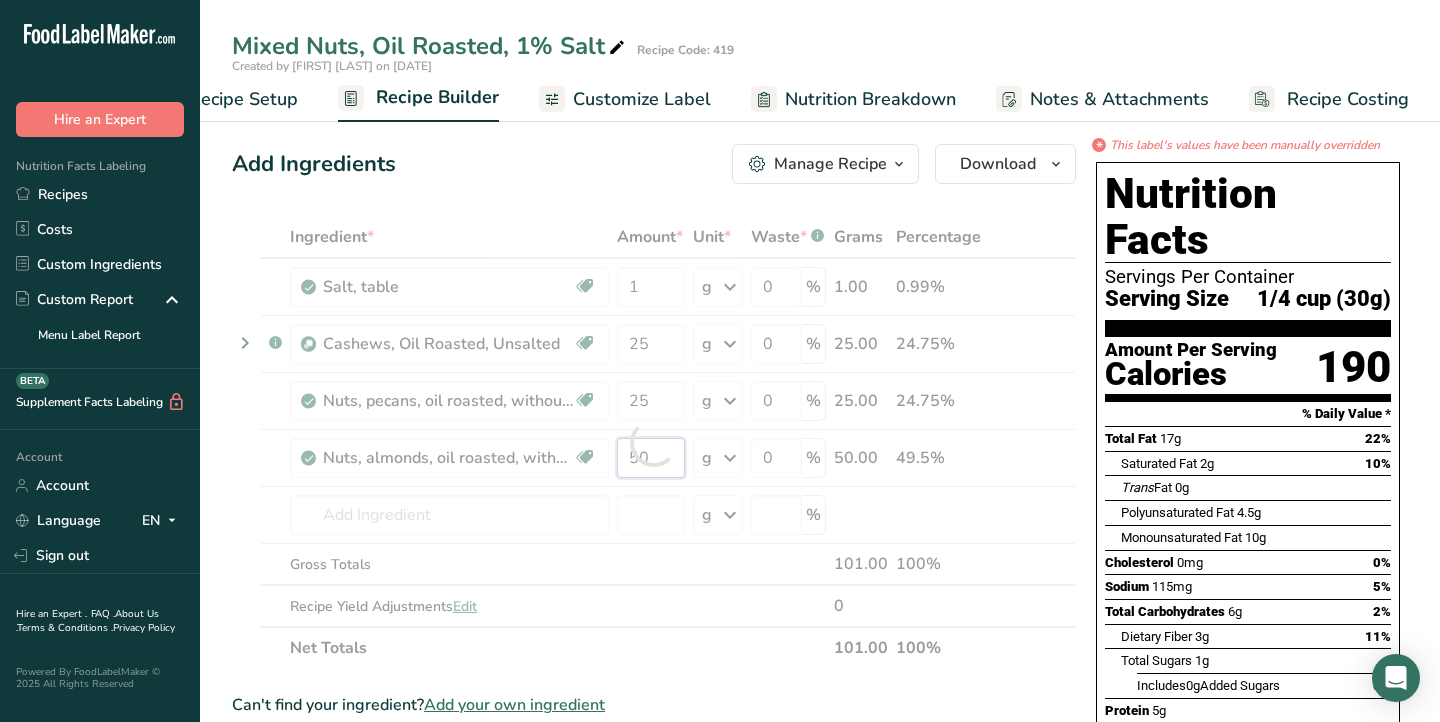 drag, startPoint x: 658, startPoint y: 458, endPoint x: 620, endPoint y: 458, distance: 38 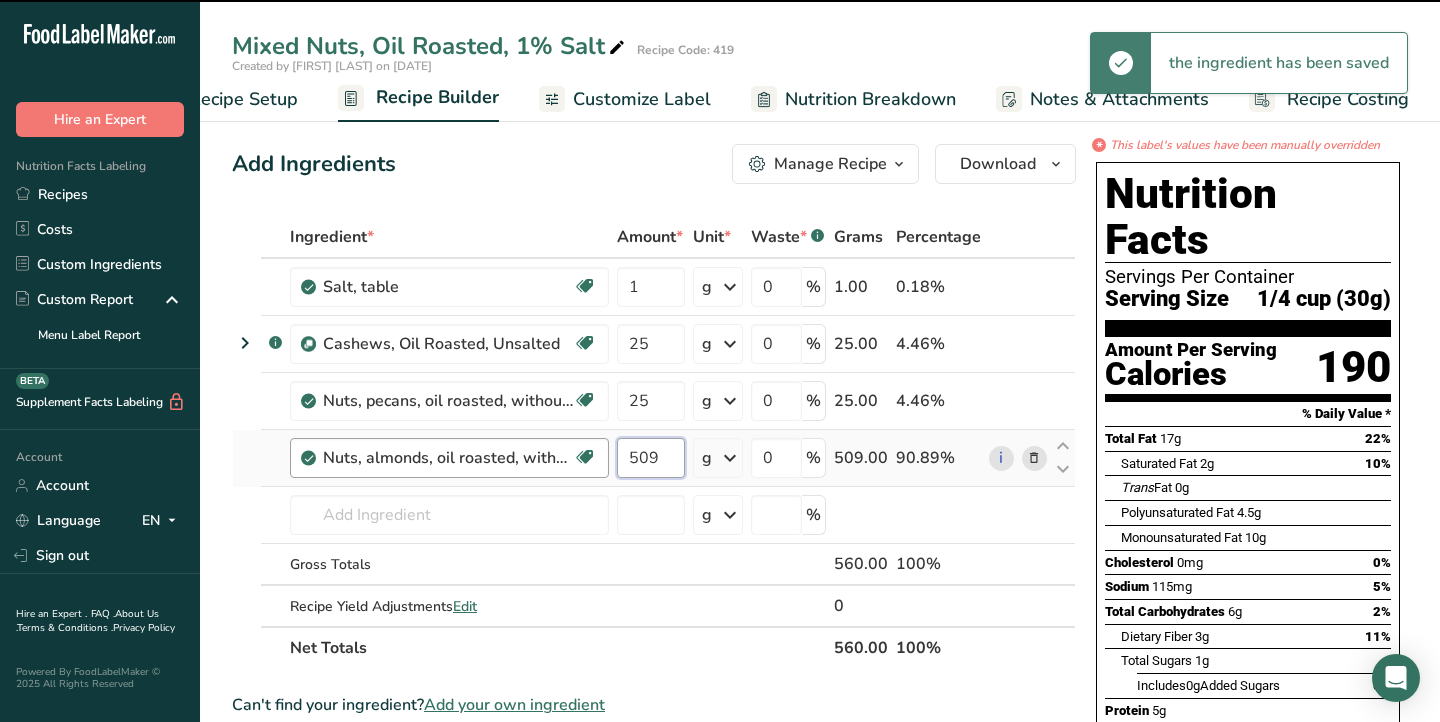 drag, startPoint x: 660, startPoint y: 462, endPoint x: 603, endPoint y: 462, distance: 57 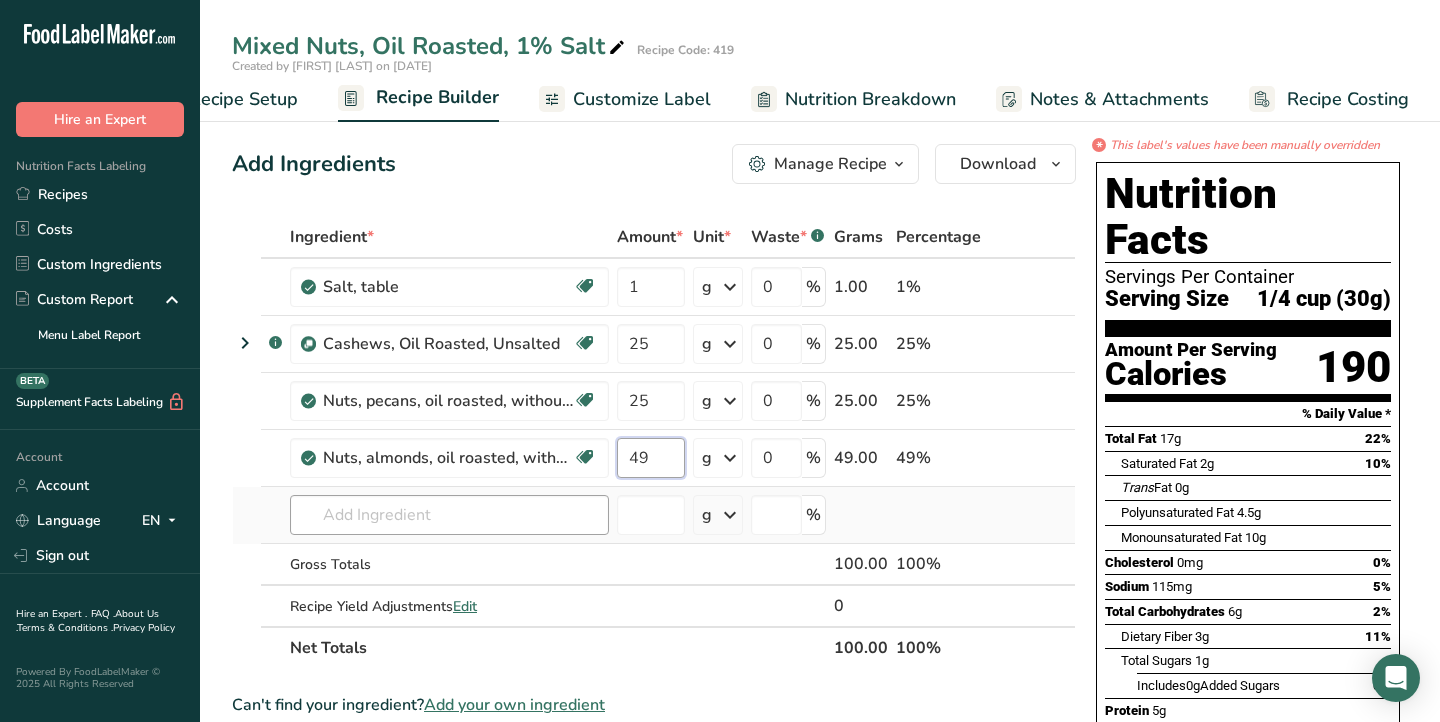 type on "49" 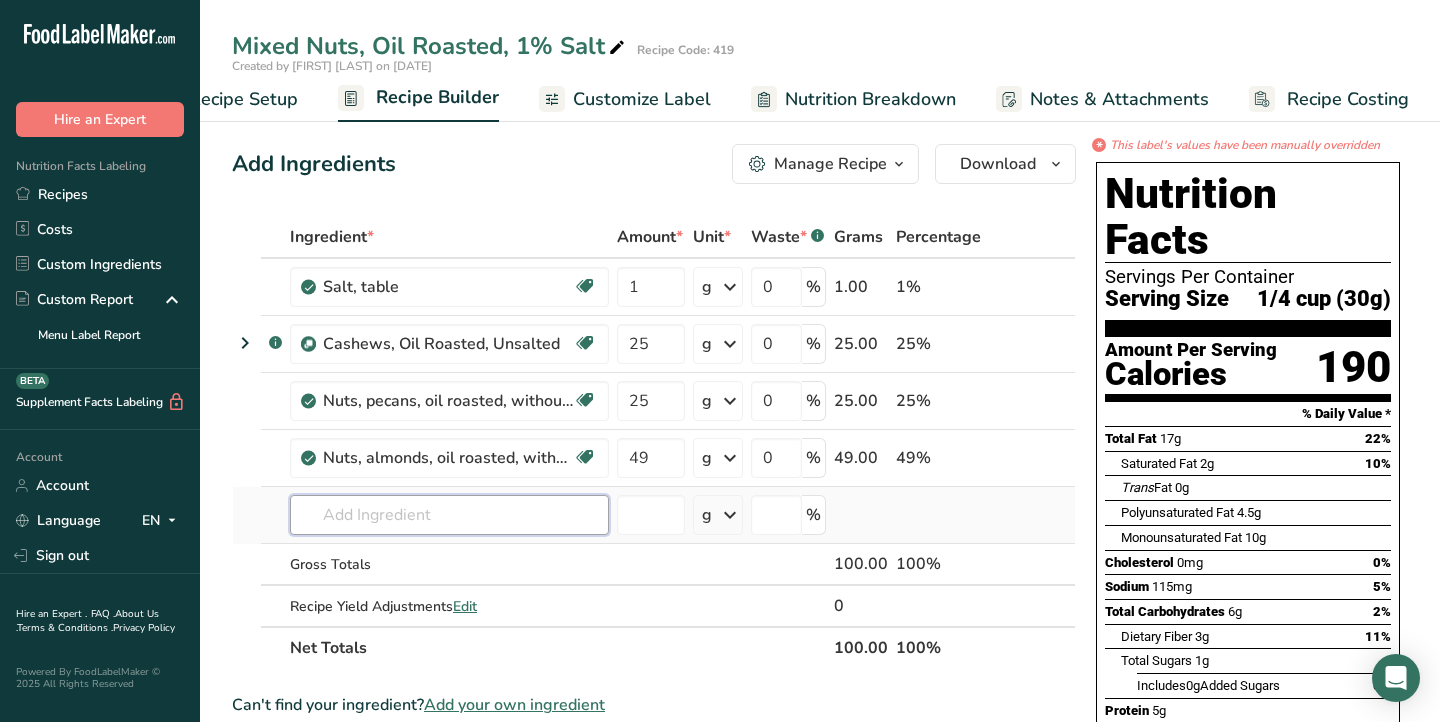 click on "Ingredient *
Amount *
Unit *
Waste *   .a-a{fill:#347362;}.b-a{fill:#fff;}          Grams
Percentage
Salt, table
Dairy free
Gluten free
Vegan
Vegetarian
Soy free
1
g
Portions
1 tsp
1 tbsp
1 cup
See more
Weight Units
g
kg
mg
See more
Volume Units
l
Volume units require a density conversion. If you know your ingredient's density enter it below. Otherwise, click on "RIA" our AI Regulatory bot - she will be able to help you
lb/ft3
g/cm3
Confirm
mL
fl oz" at bounding box center (654, 442) 